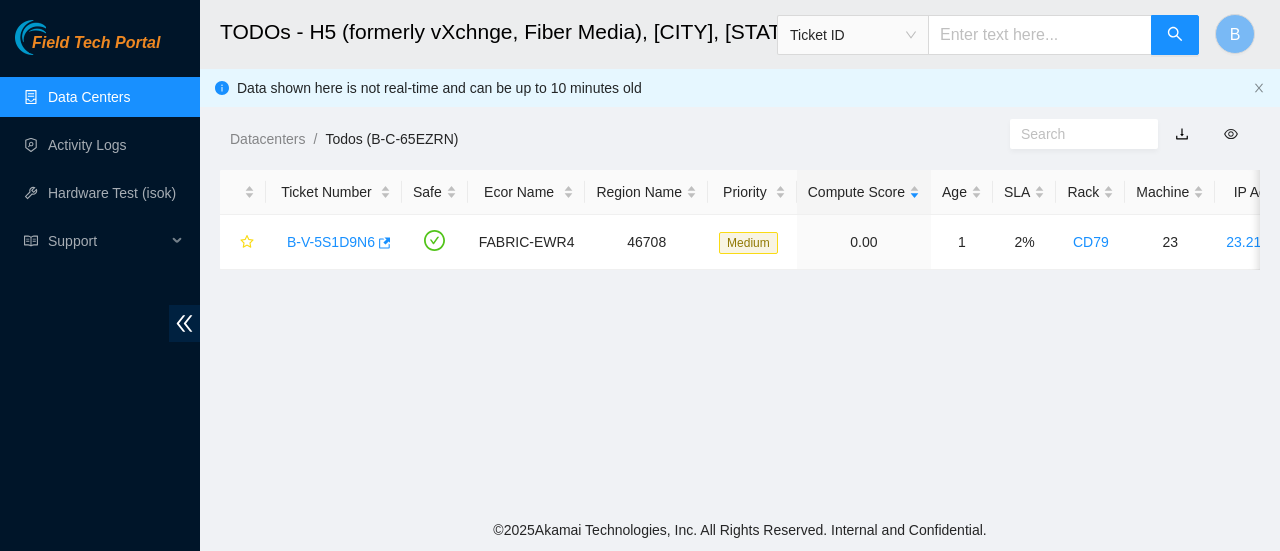 scroll, scrollTop: 0, scrollLeft: 0, axis: both 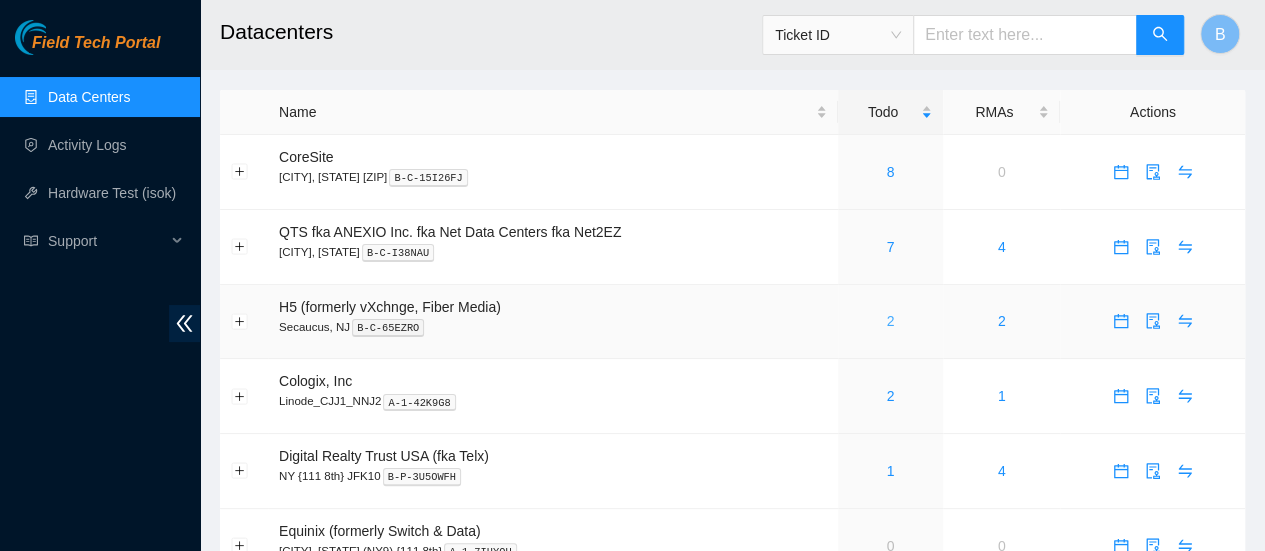 click on "2" at bounding box center [890, 321] 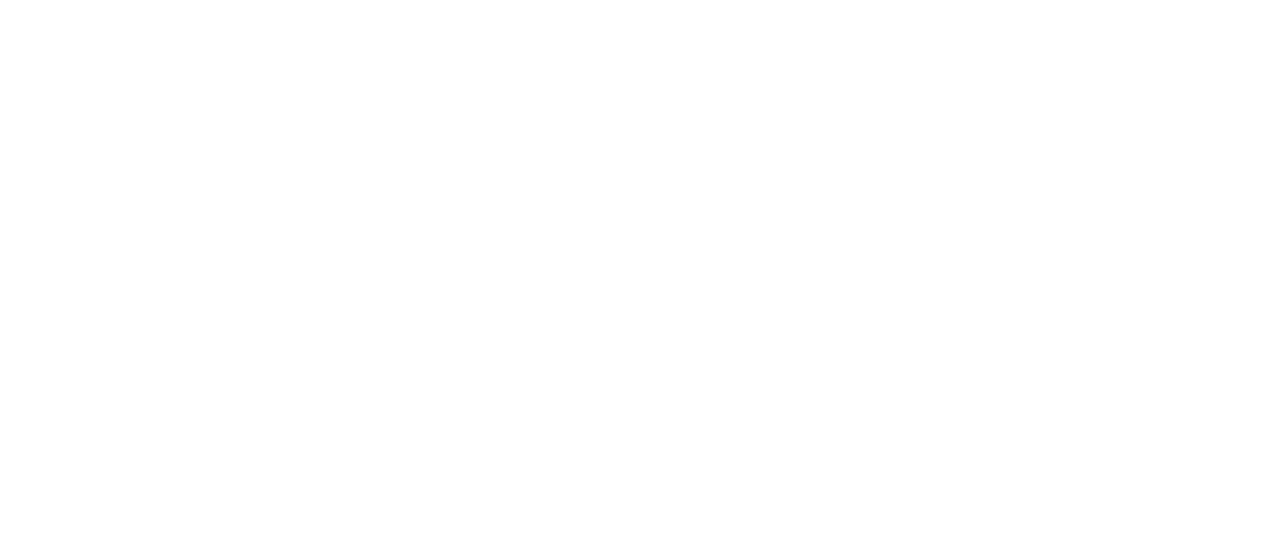 scroll, scrollTop: 0, scrollLeft: 0, axis: both 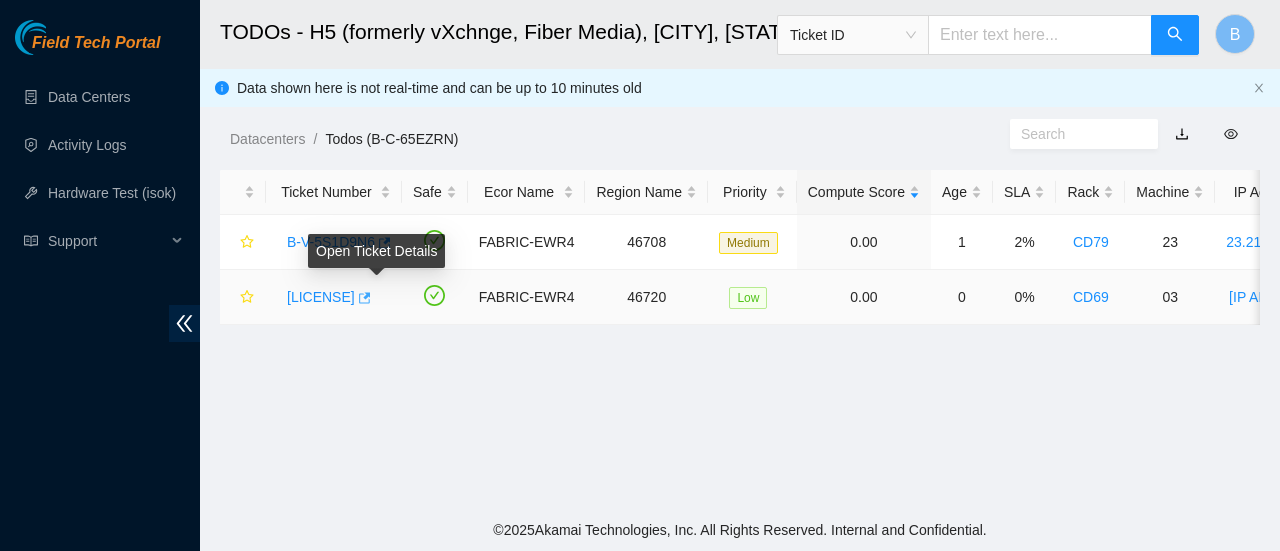 click 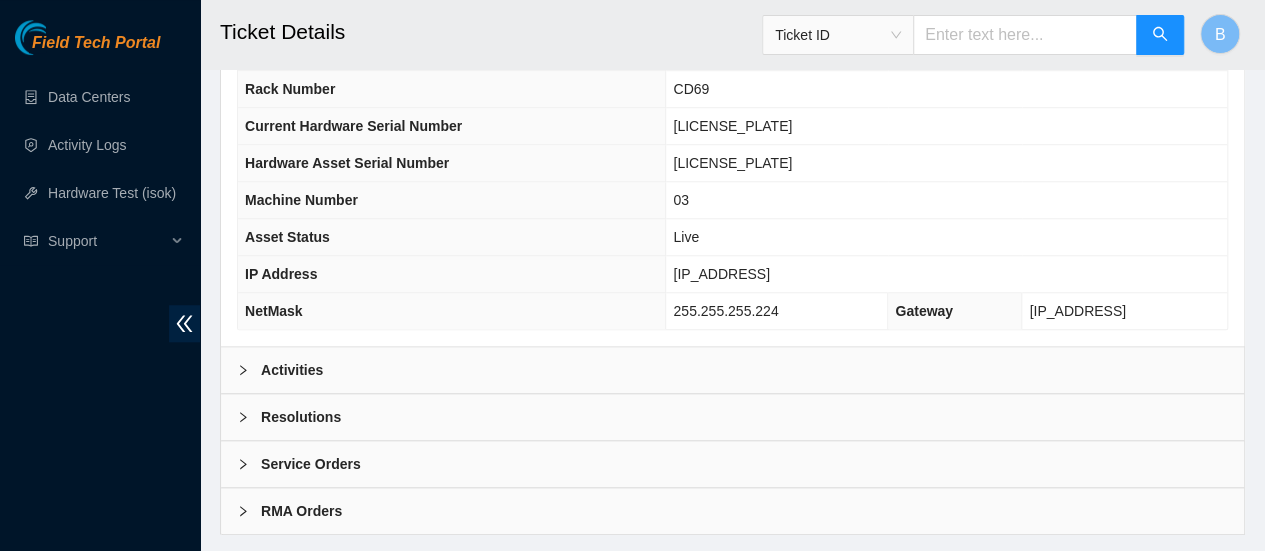 scroll, scrollTop: 783, scrollLeft: 0, axis: vertical 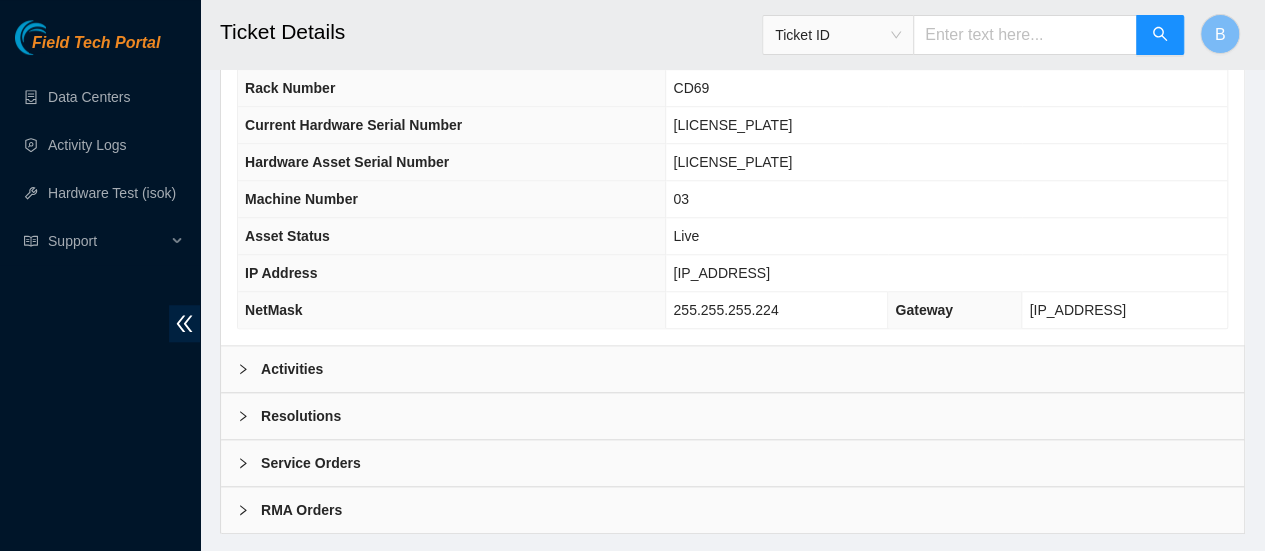 click on "Activities" at bounding box center [732, 369] 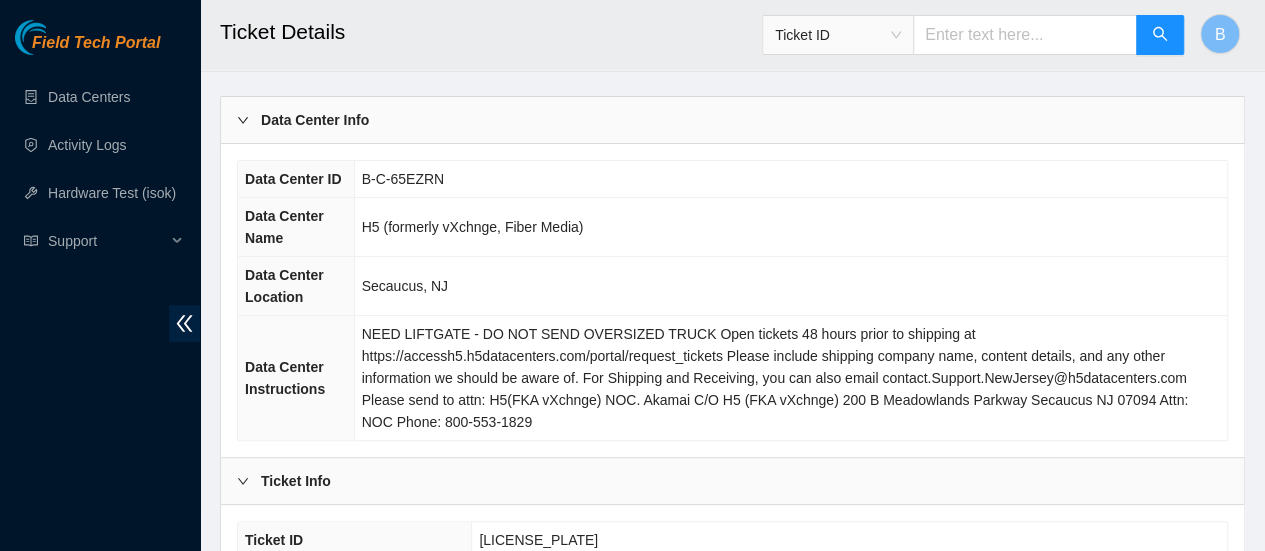 scroll, scrollTop: 0, scrollLeft: 0, axis: both 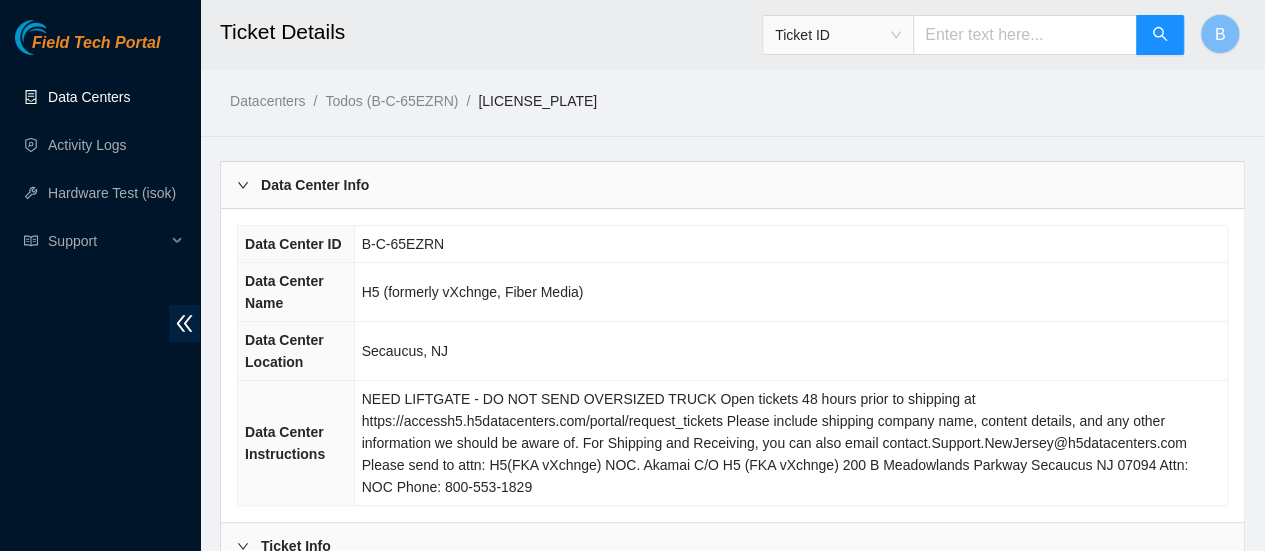 click on "Data Centers" at bounding box center (89, 97) 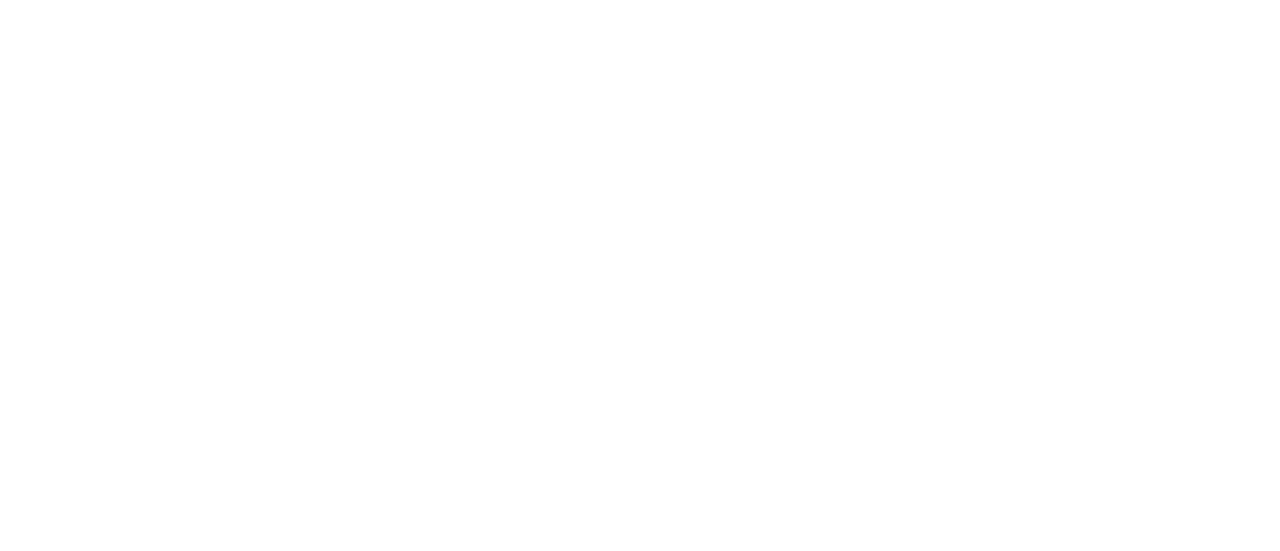 scroll, scrollTop: 0, scrollLeft: 0, axis: both 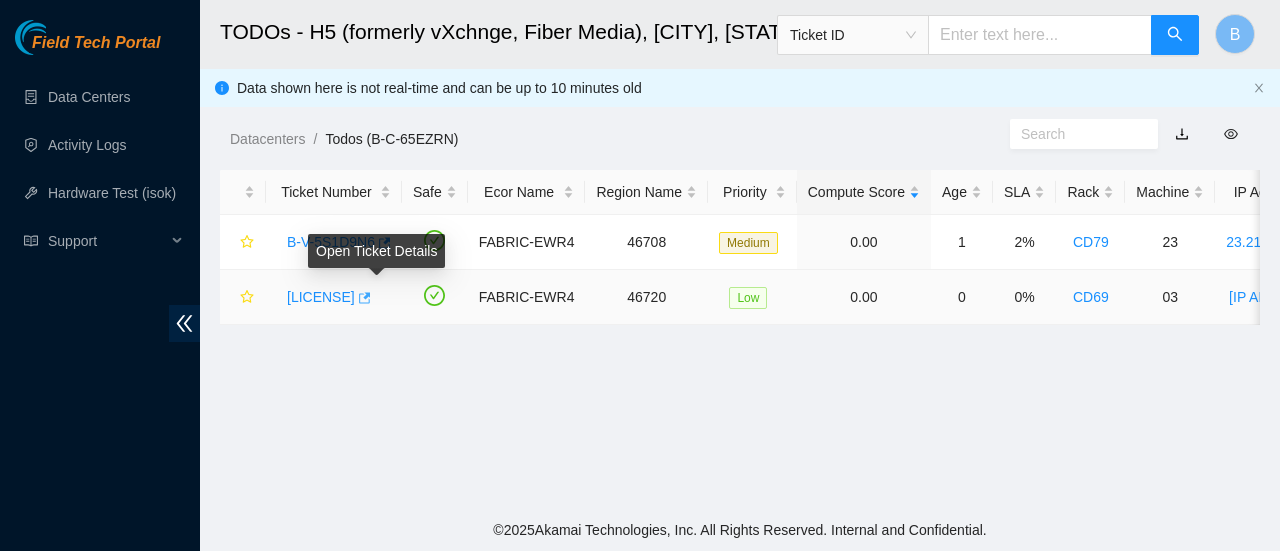 click 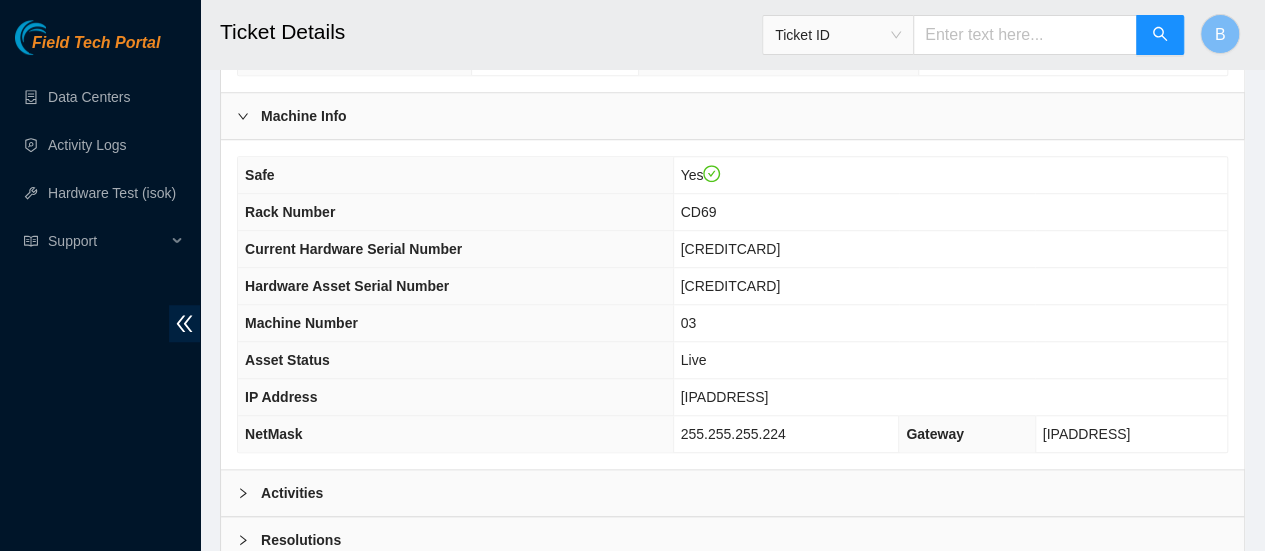 scroll, scrollTop: 713, scrollLeft: 0, axis: vertical 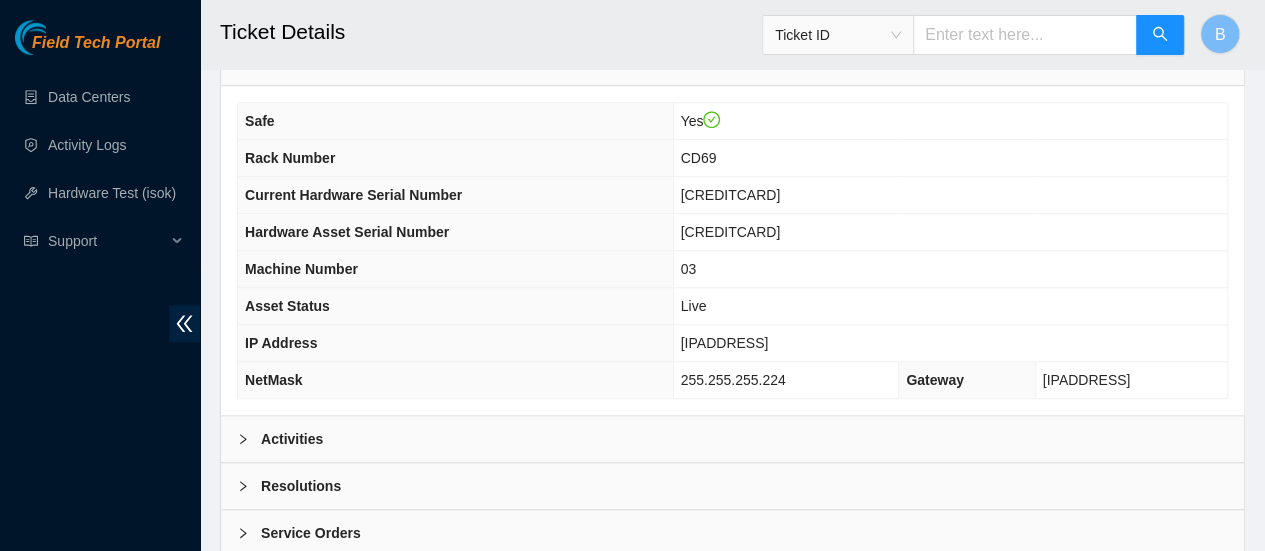 click on "Activities" at bounding box center [292, 439] 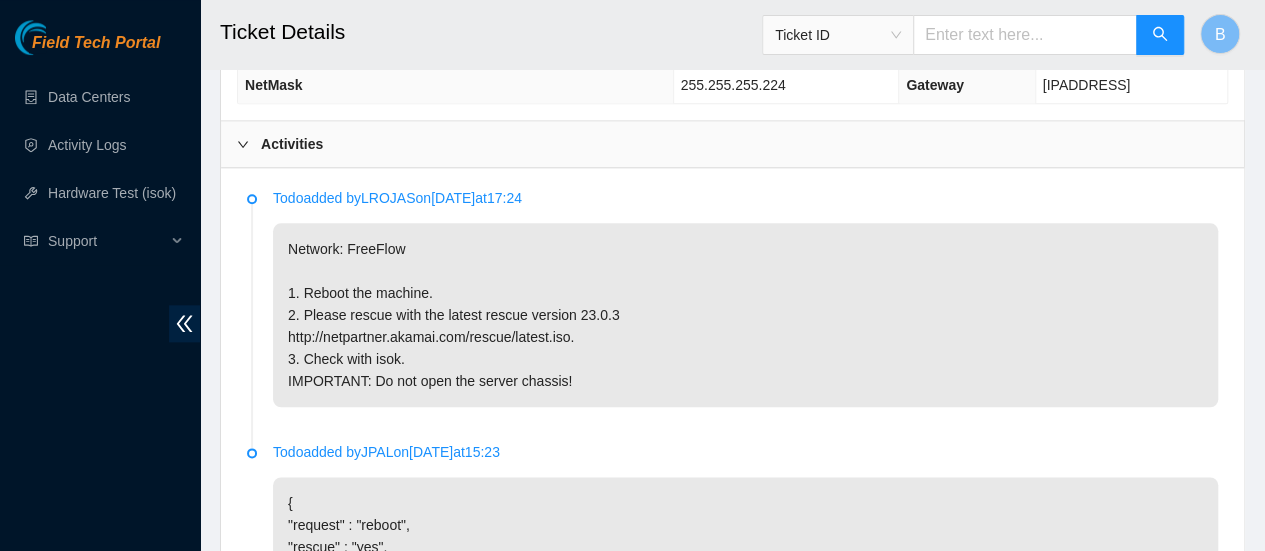 scroll, scrollTop: 1011, scrollLeft: 0, axis: vertical 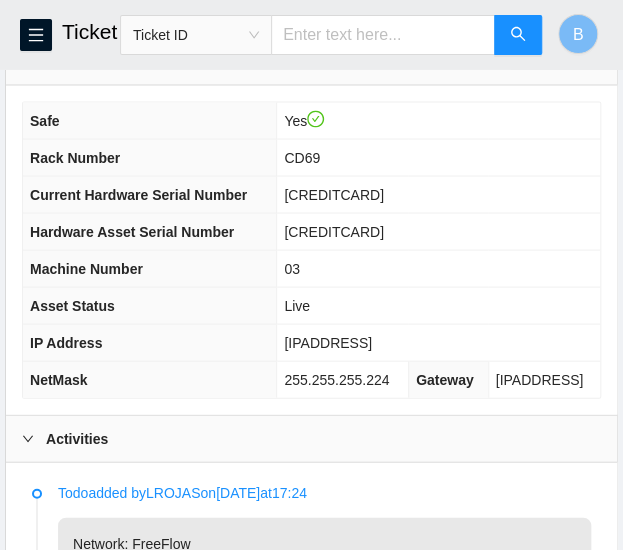 click on "23.44.110.134" at bounding box center (328, 342) 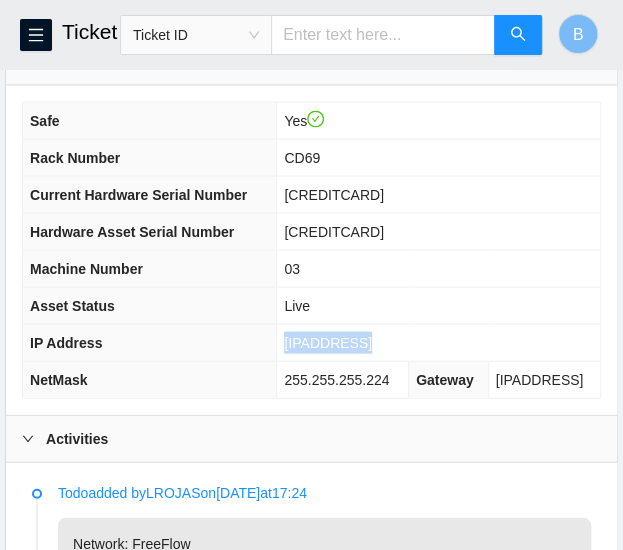 click on "[IP_ADDRESS]" at bounding box center (328, 342) 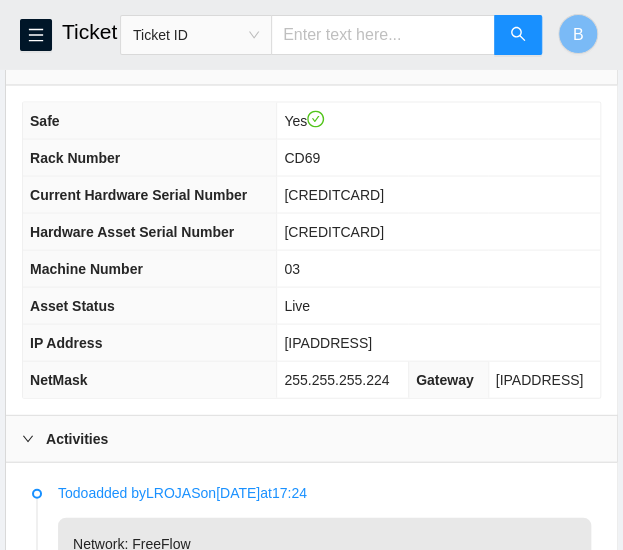 click on "255.255.255.224" at bounding box center (336, 379) 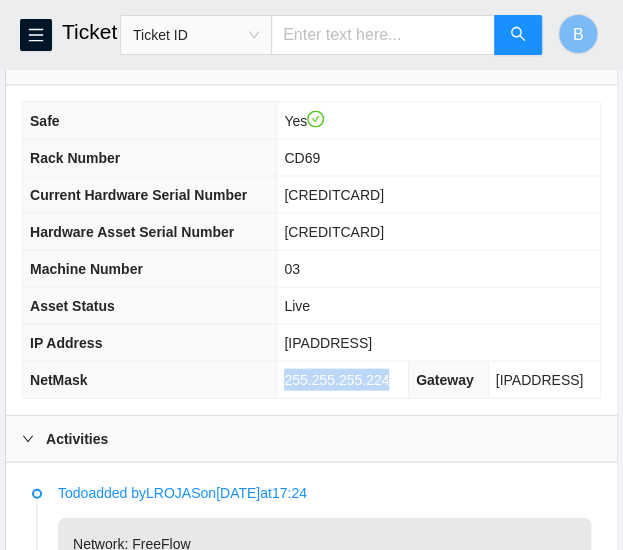 click on "255.255.255.224" at bounding box center [336, 379] 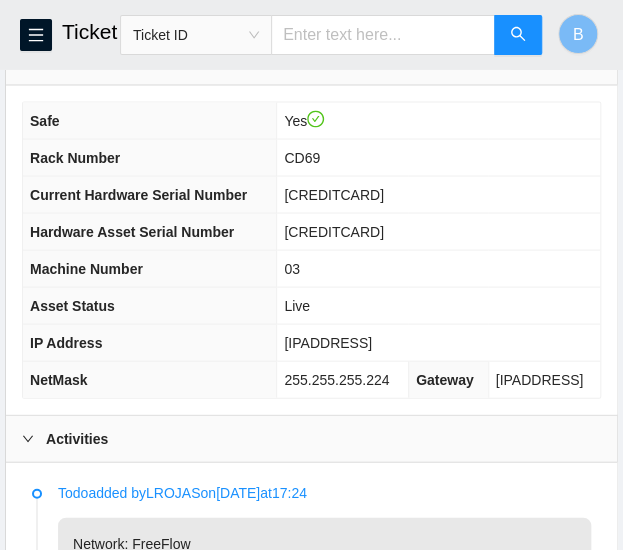 click on "CD69" at bounding box center [302, 157] 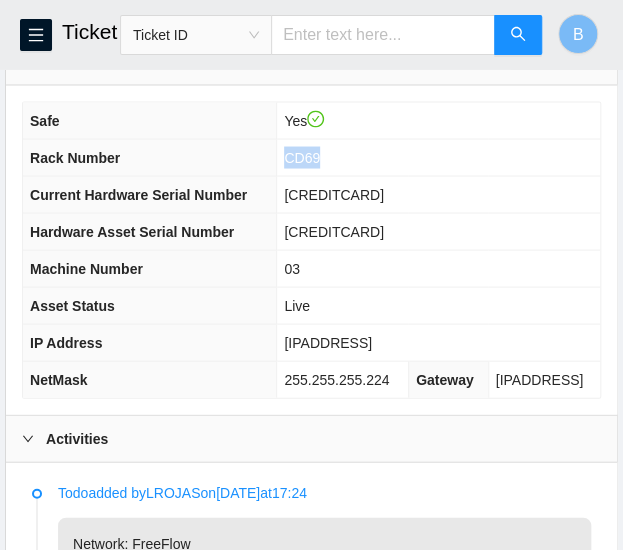 click on "CD69" at bounding box center (302, 157) 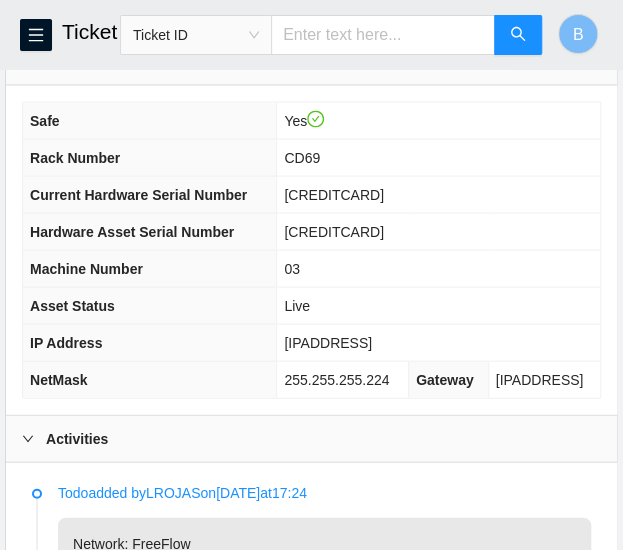 click on "03" at bounding box center (292, 268) 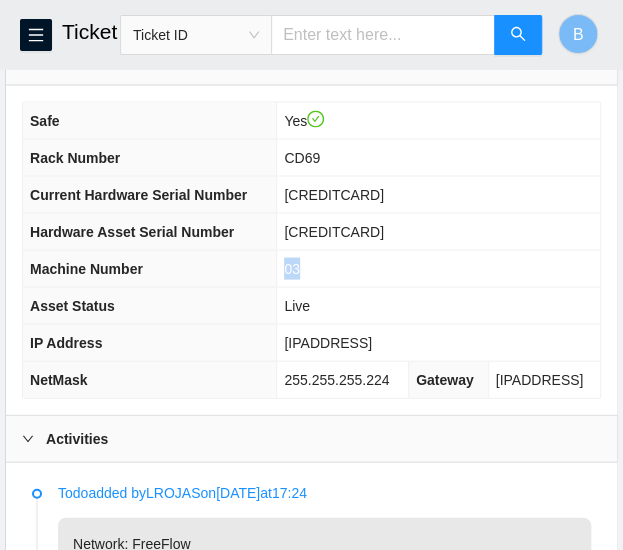 click on "03" at bounding box center [292, 268] 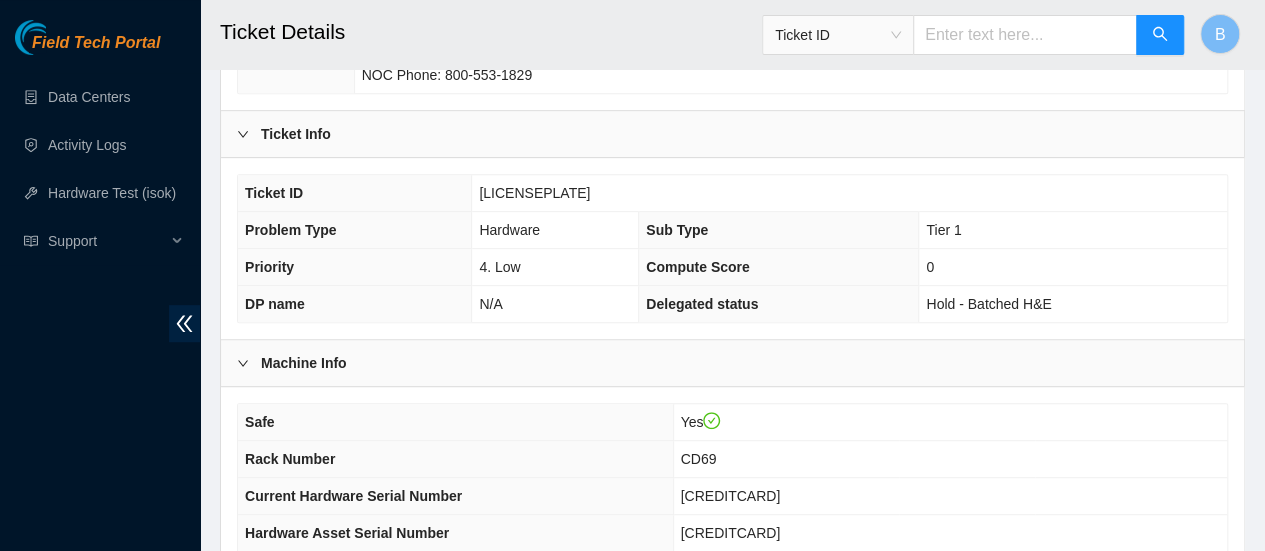 scroll, scrollTop: 410, scrollLeft: 0, axis: vertical 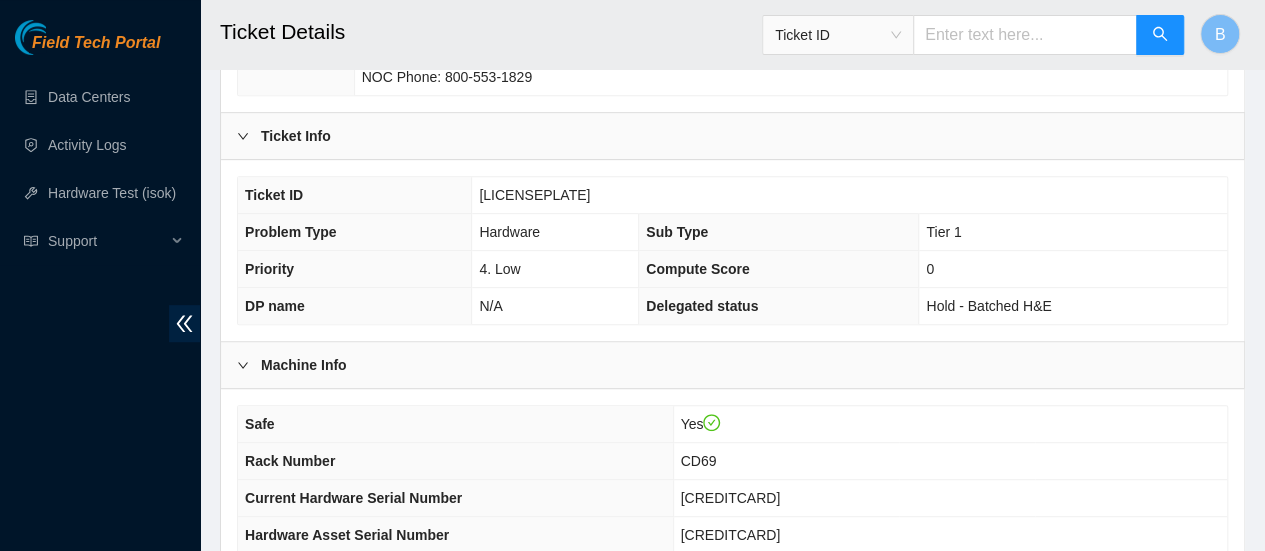 click on "[IDENTIFIER]" at bounding box center [534, 195] 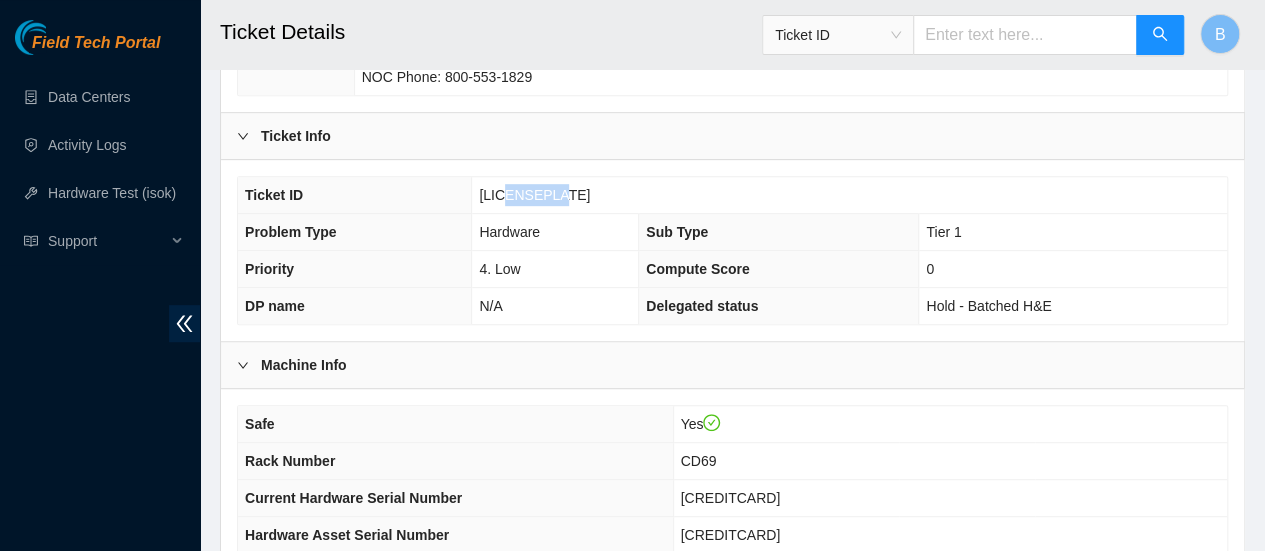 click on "[IDENTIFIER]" at bounding box center (534, 195) 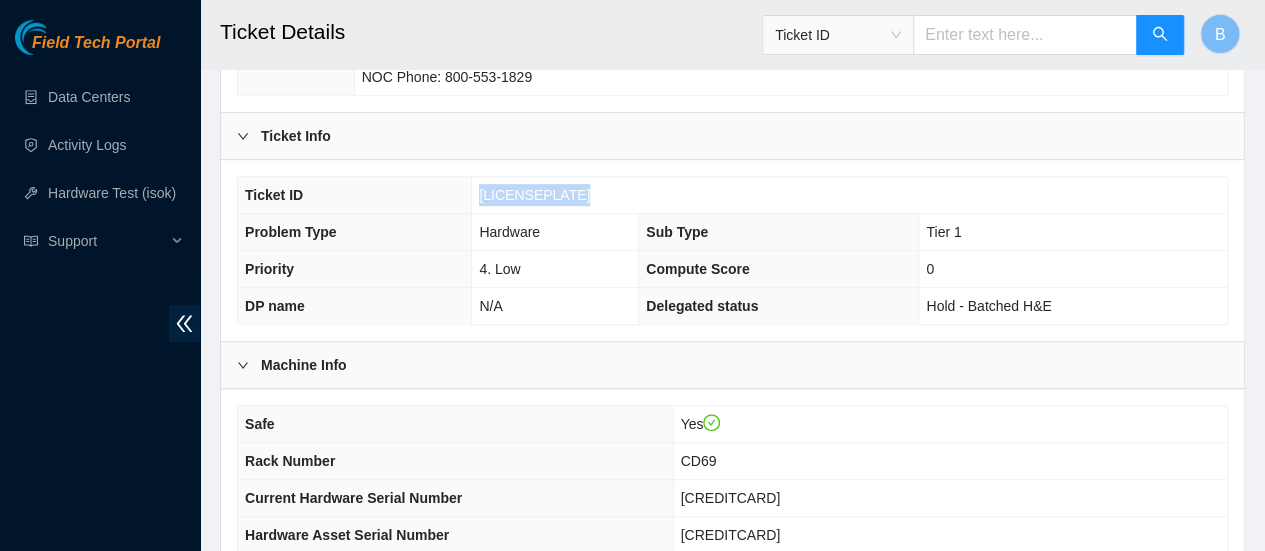 click on "[IDENTIFIER]" at bounding box center [534, 195] 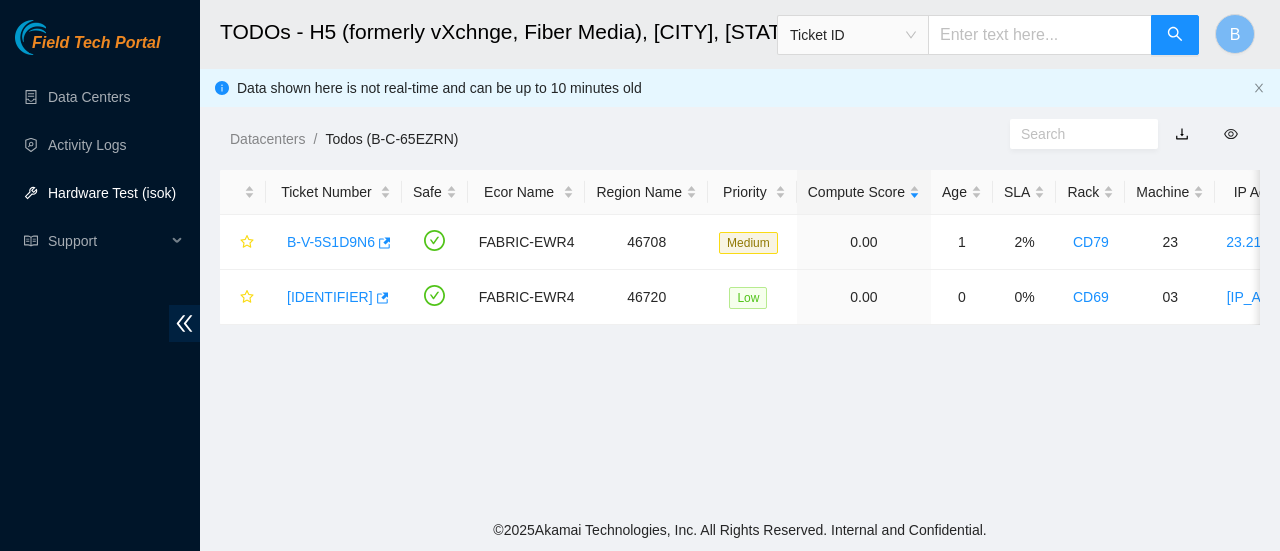 scroll, scrollTop: 0, scrollLeft: 0, axis: both 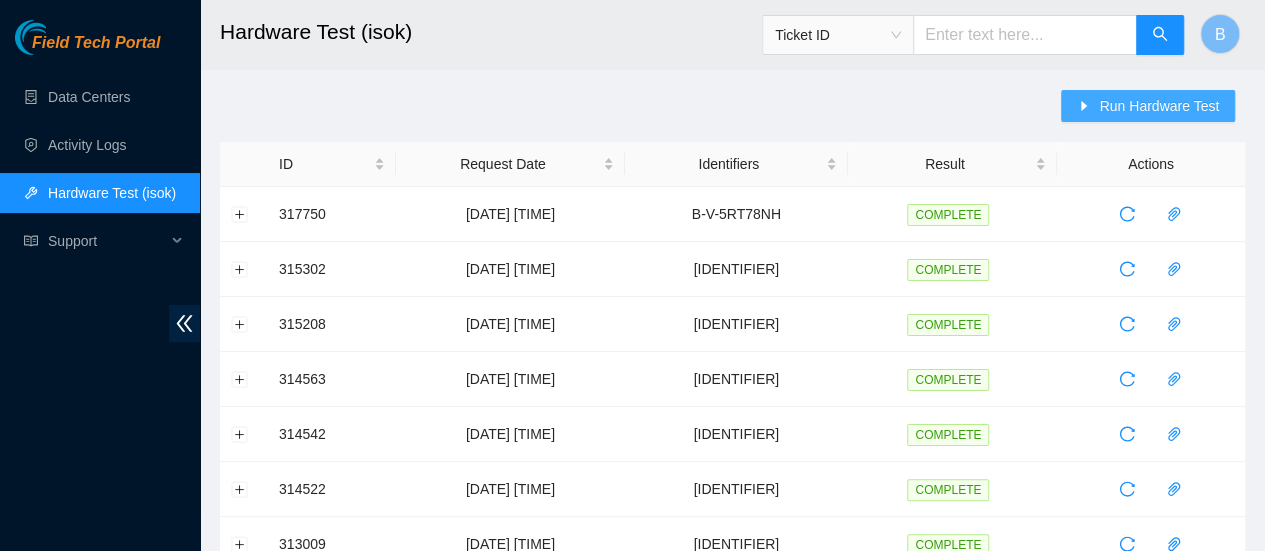 click on "Run Hardware Test" at bounding box center [1159, 106] 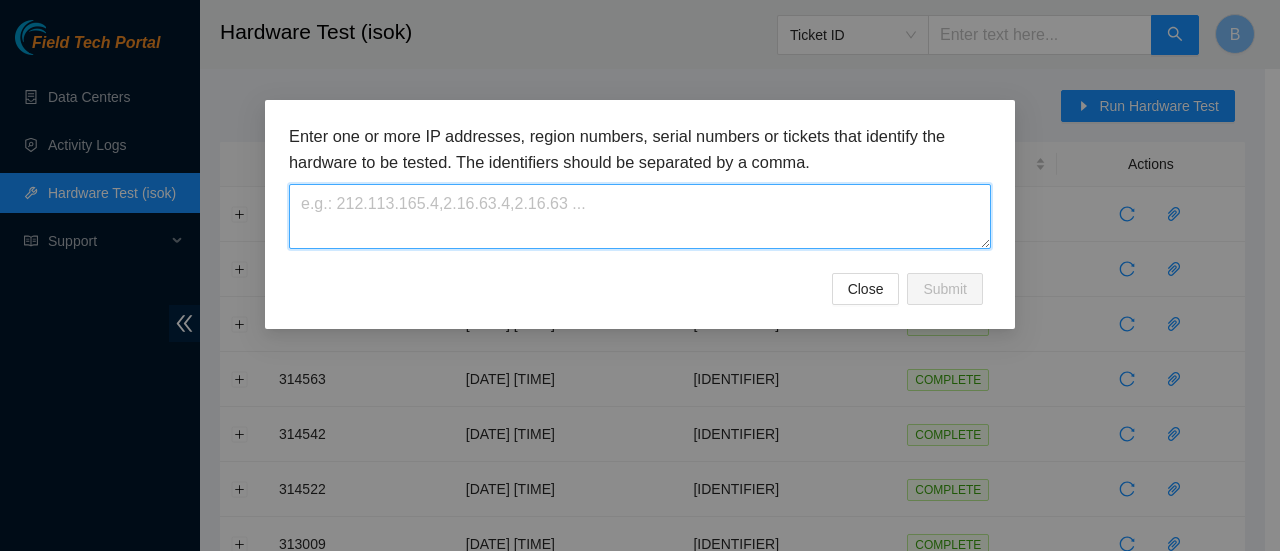 click at bounding box center (640, 216) 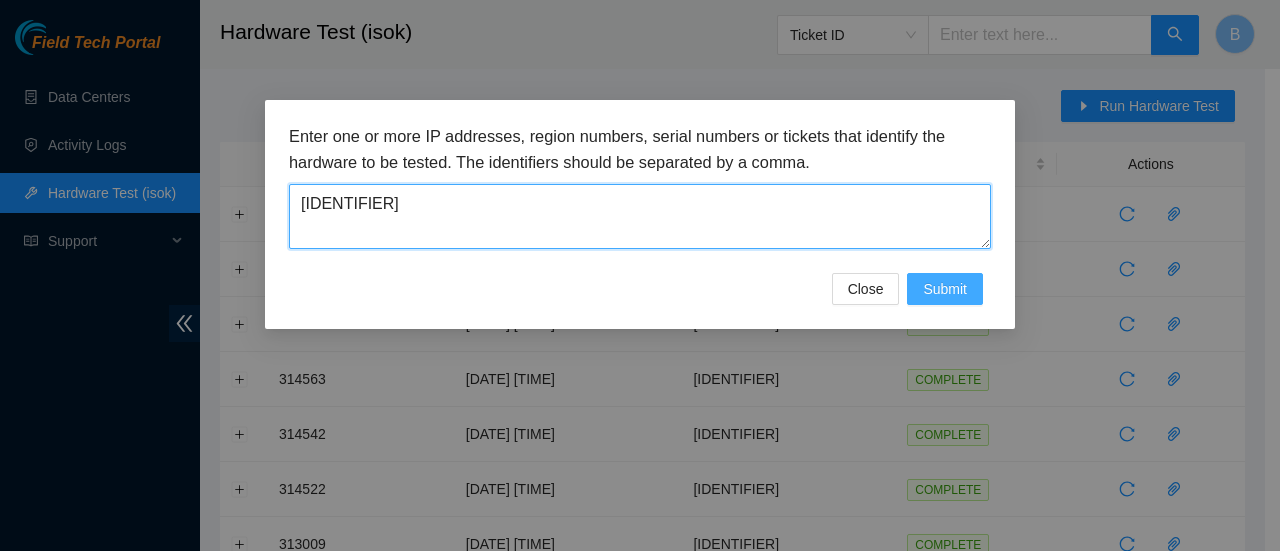 type on "[IDENTIFIER]" 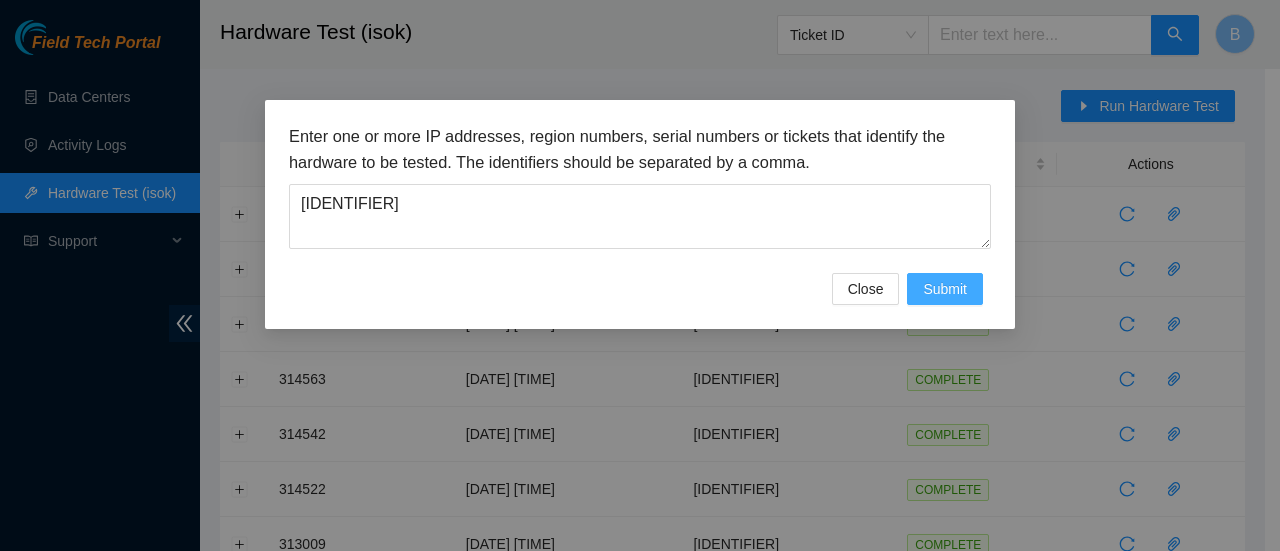 click on "Submit" at bounding box center (945, 289) 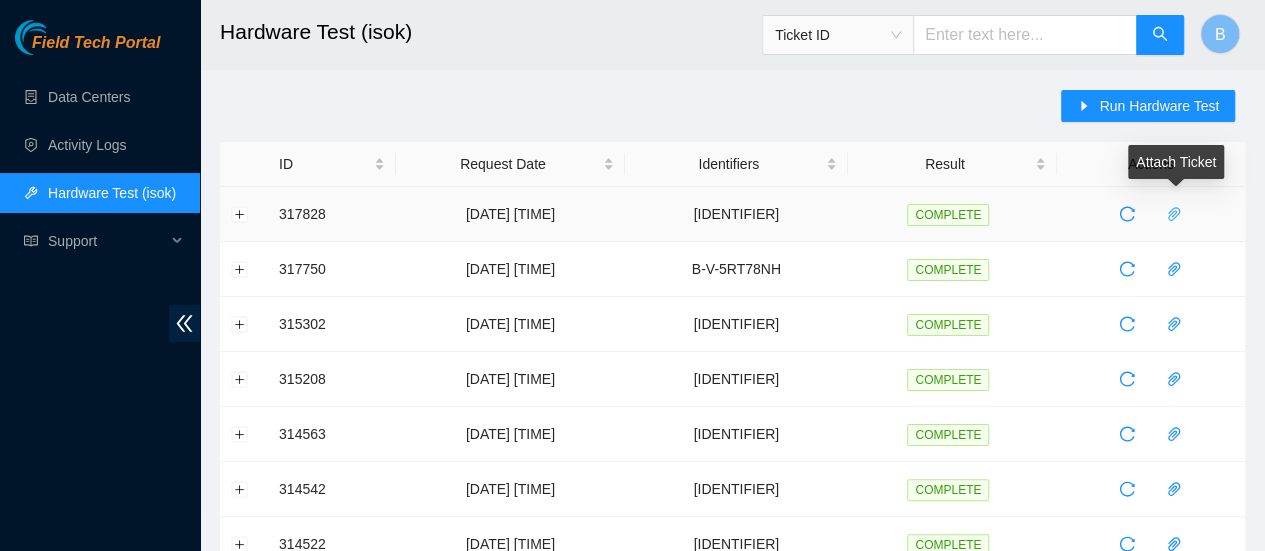 click 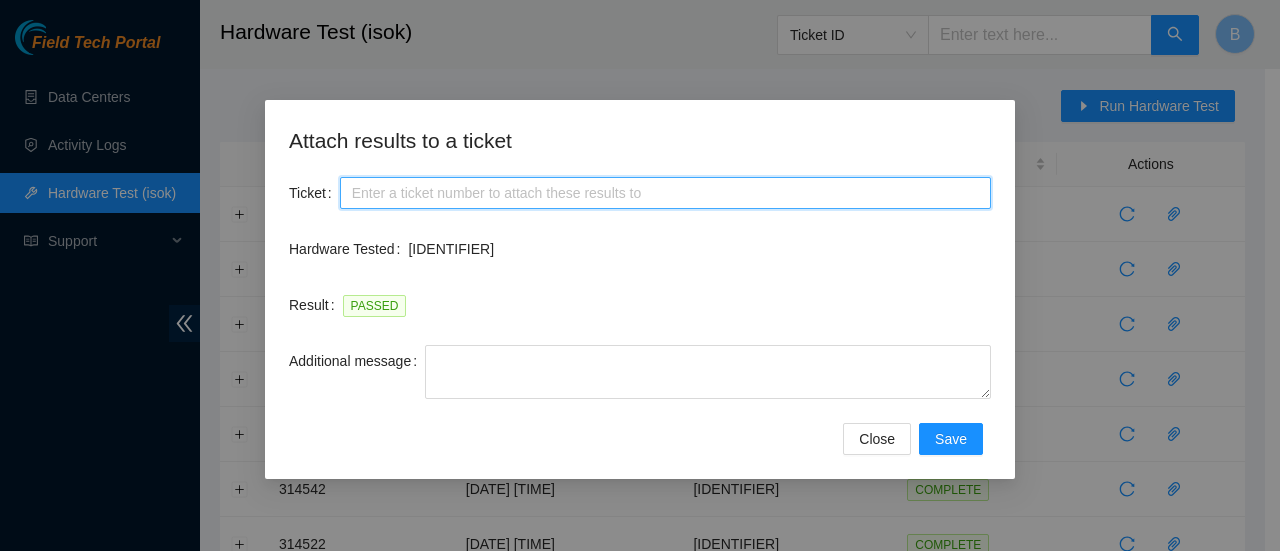 click on "Ticket" at bounding box center [665, 193] 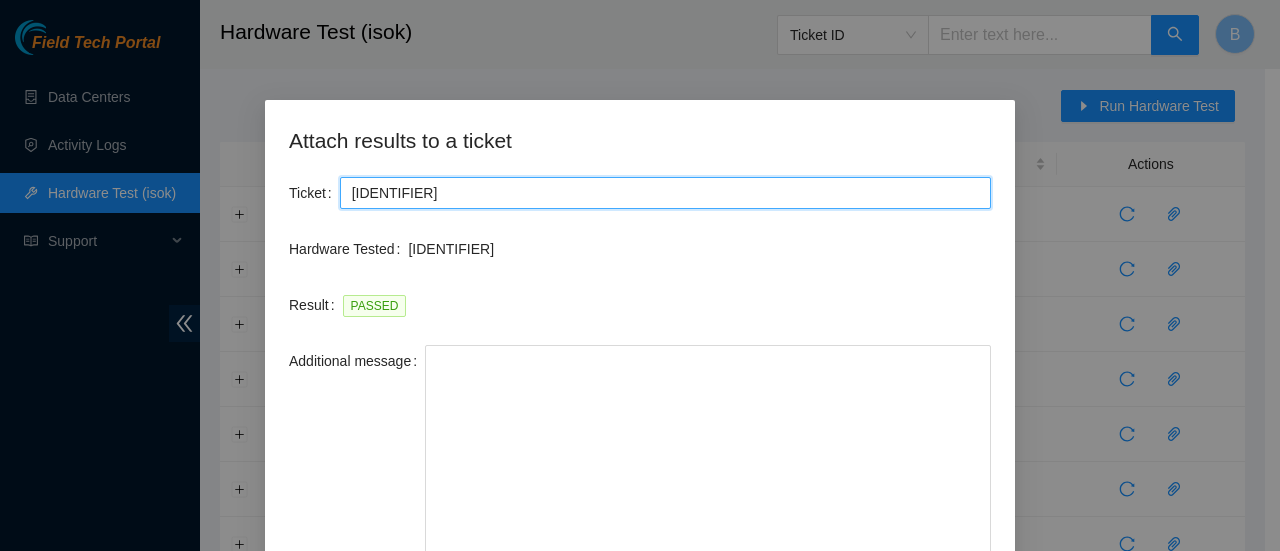 drag, startPoint x: 990, startPoint y: 388, endPoint x: 976, endPoint y: 598, distance: 210.46616 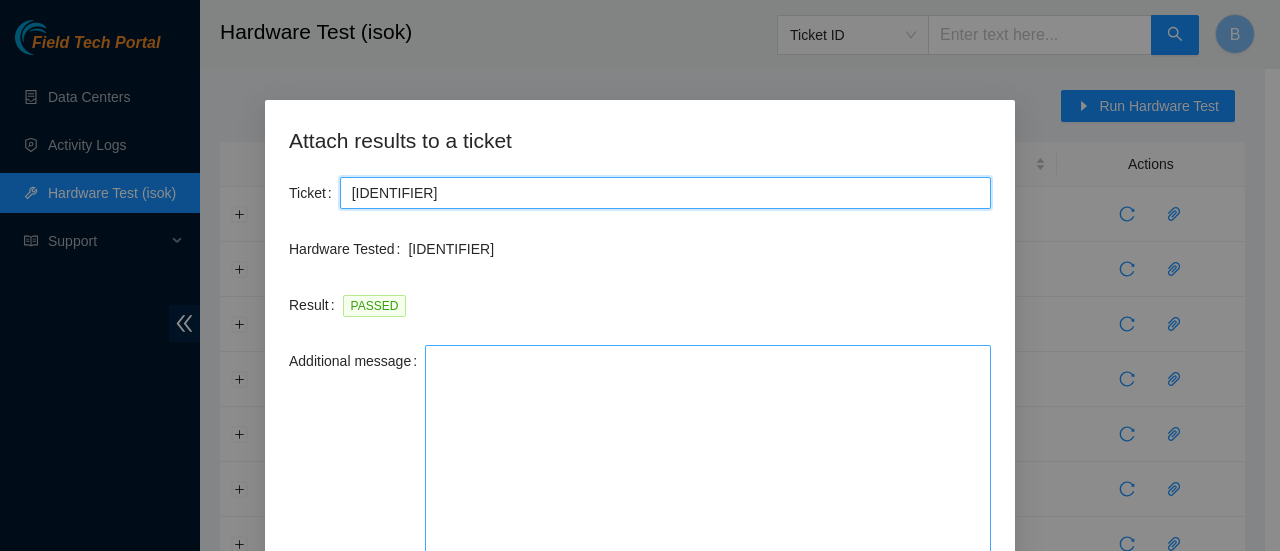 type on "B-V-5S814RB" 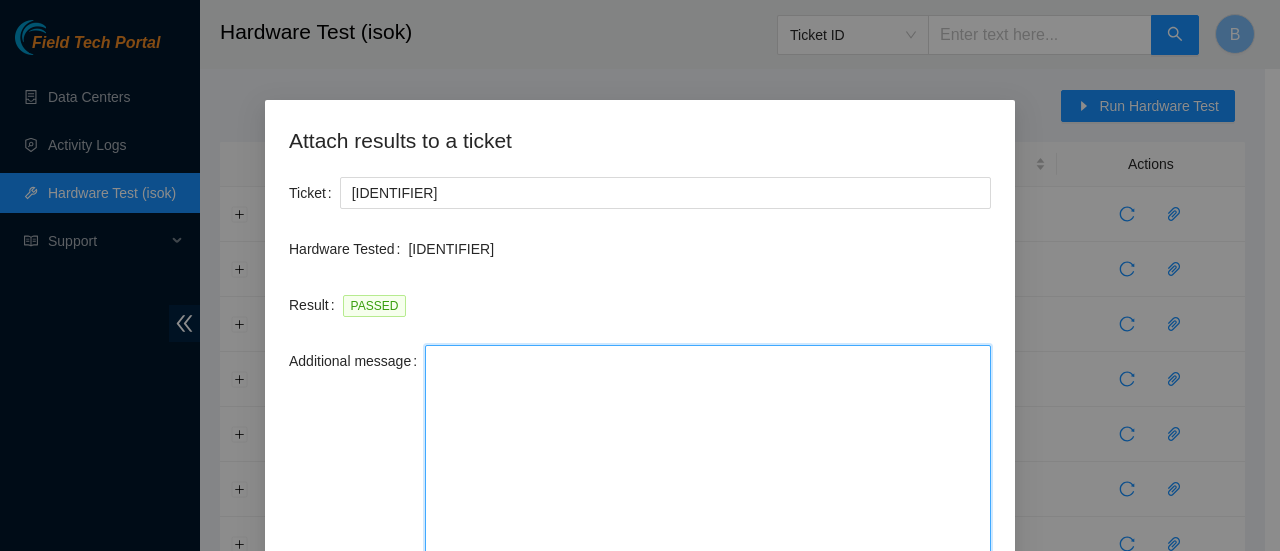 click on "Additional message" at bounding box center [708, 476] 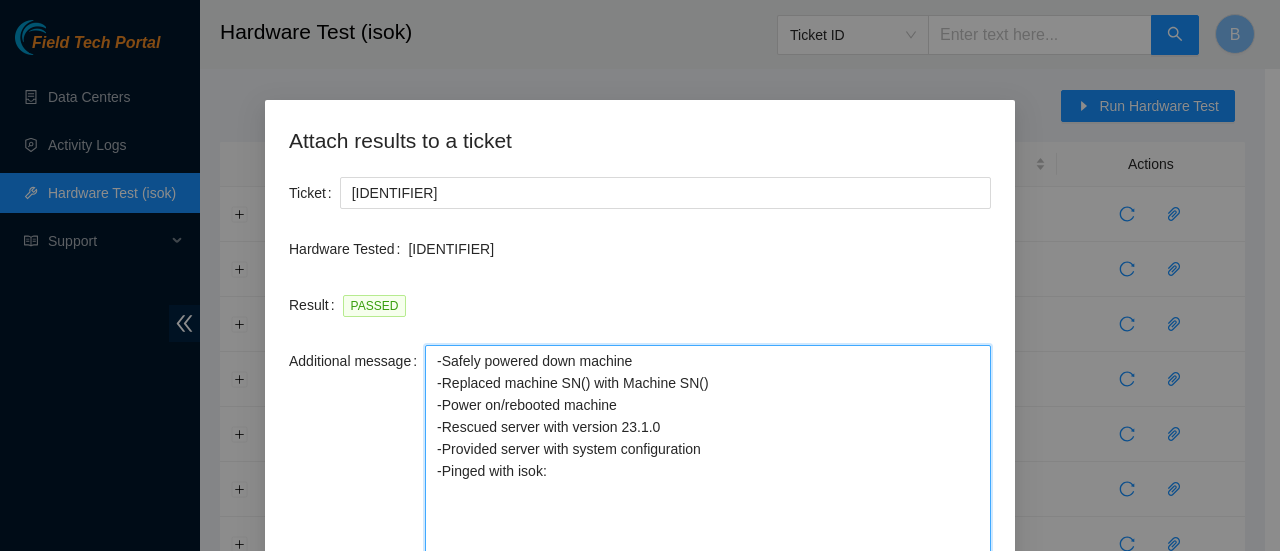 drag, startPoint x: 711, startPoint y: 379, endPoint x: 413, endPoint y: 374, distance: 298.04193 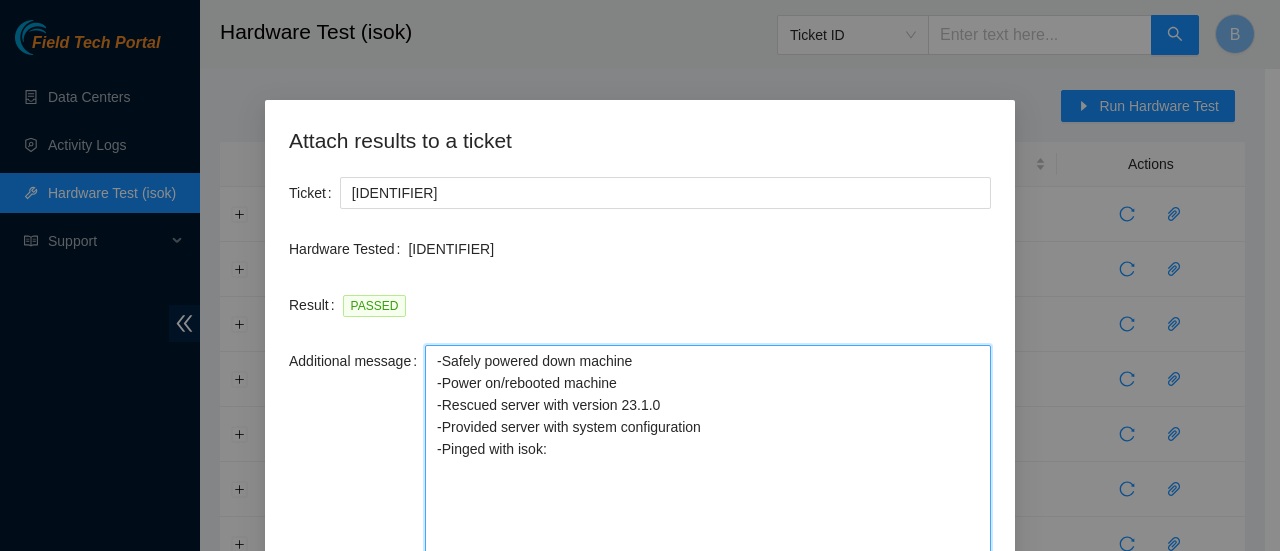 click on "-Safely powered down machine
-Power on/rebooted machine
-Rescued server with version 23.1.0
-Provided server with system configuration
-Pinged with isok:" at bounding box center (708, 476) 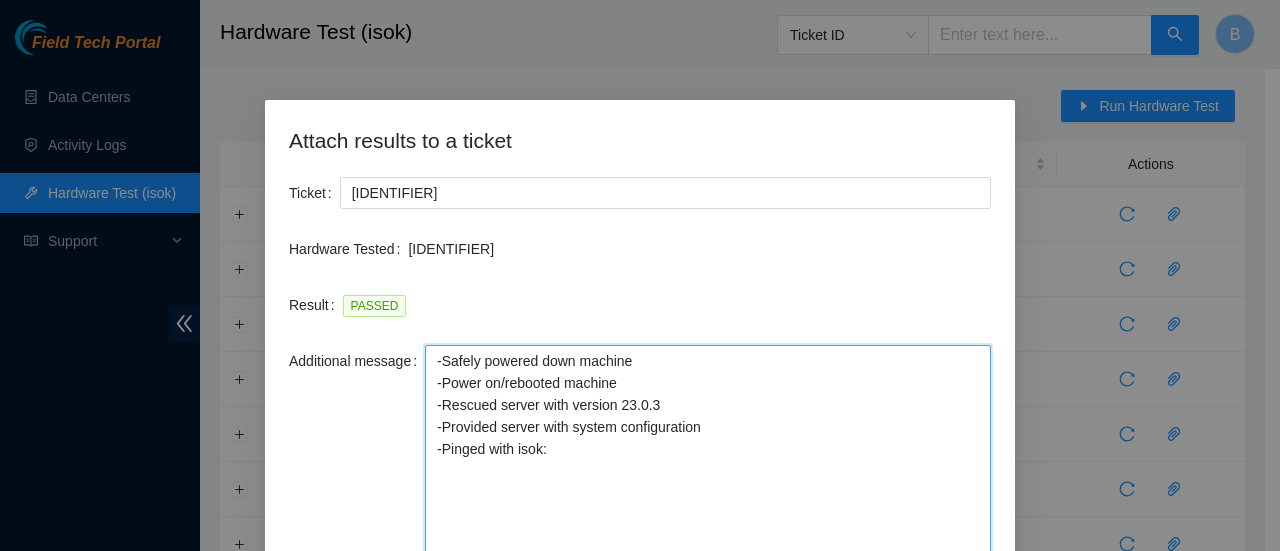 click on "-Safely powered down machine
-Power on/rebooted machine
-Rescued server with version 23.0.3
-Provided server with system configuration
-Pinged with isok:" at bounding box center (708, 476) 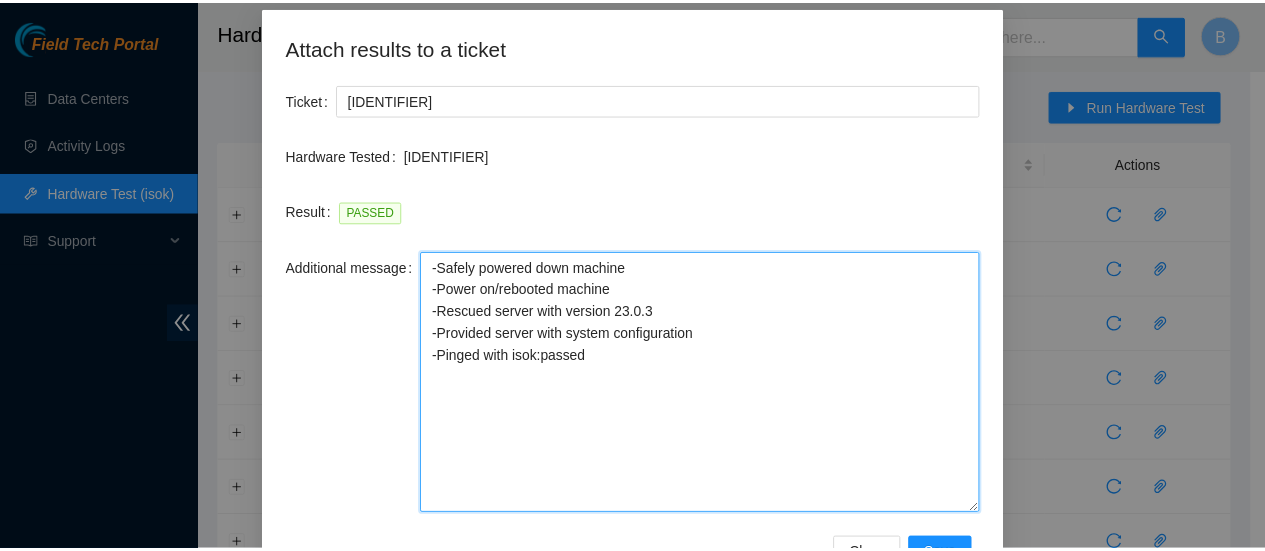 scroll, scrollTop: 133, scrollLeft: 0, axis: vertical 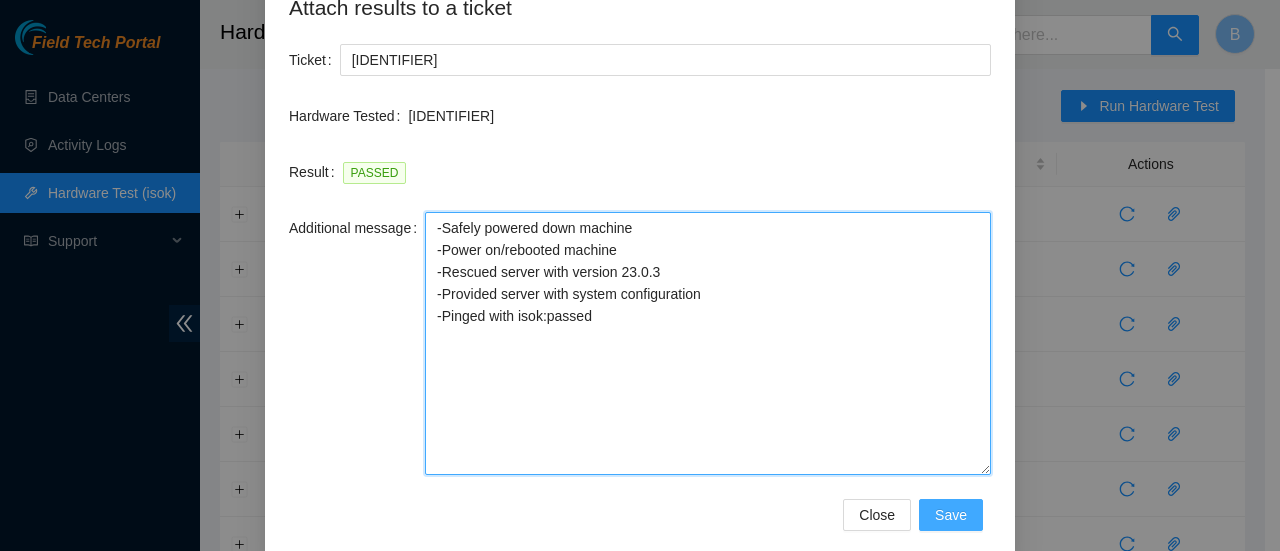 type on "-Safely powered down machine
-Power on/rebooted machine
-Rescued server with version 23.0.3
-Provided server with system configuration
-Pinged with isok:passed" 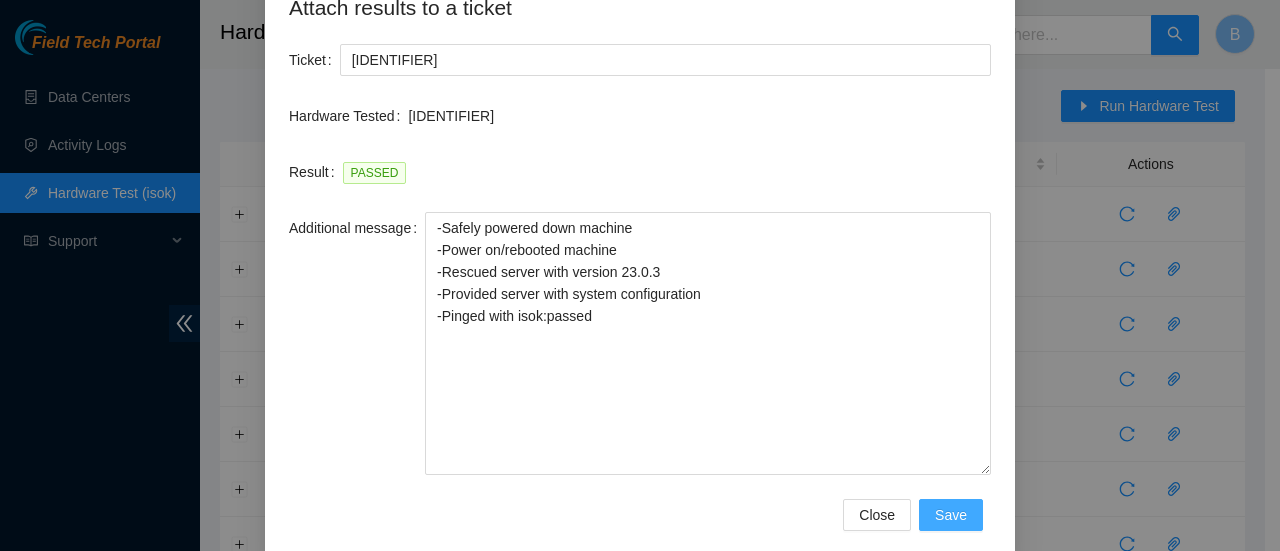 click on "Save" at bounding box center (951, 515) 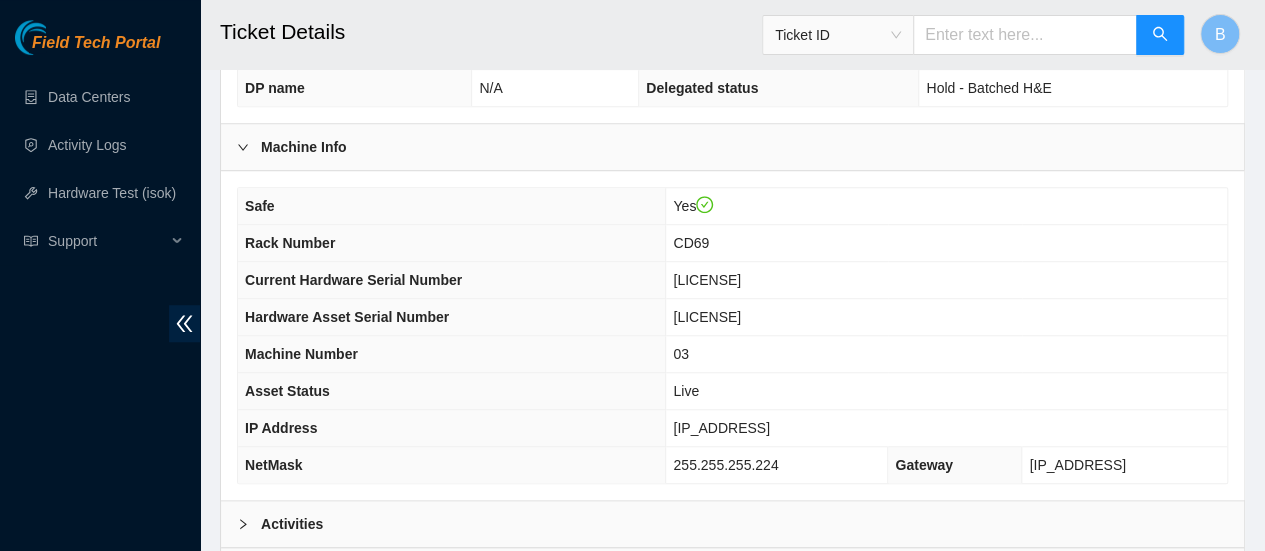 scroll, scrollTop: 817, scrollLeft: 0, axis: vertical 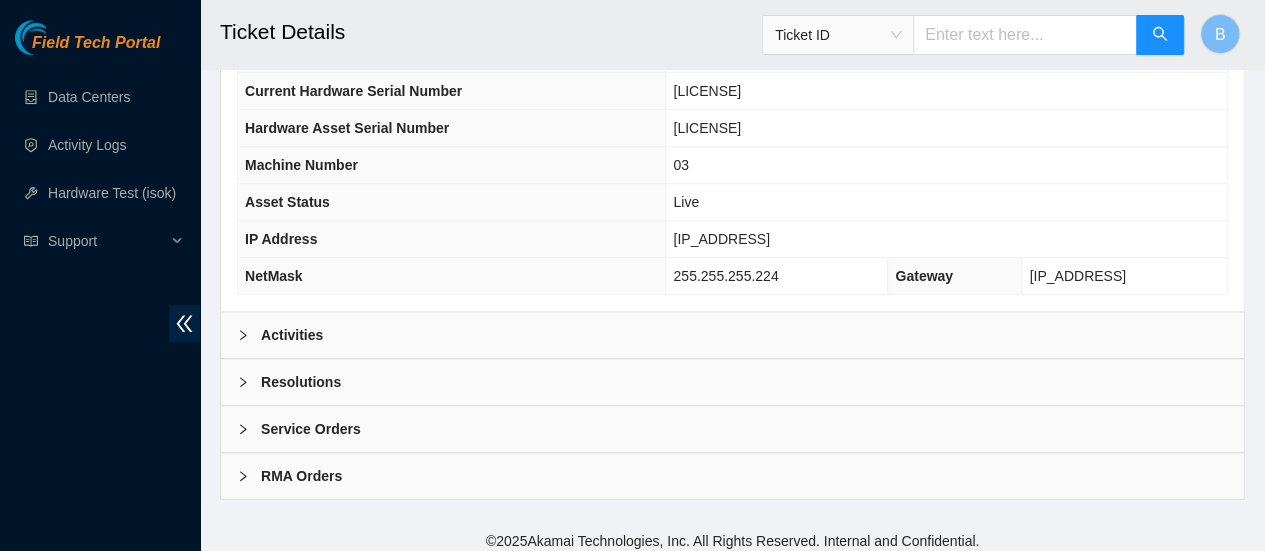 click 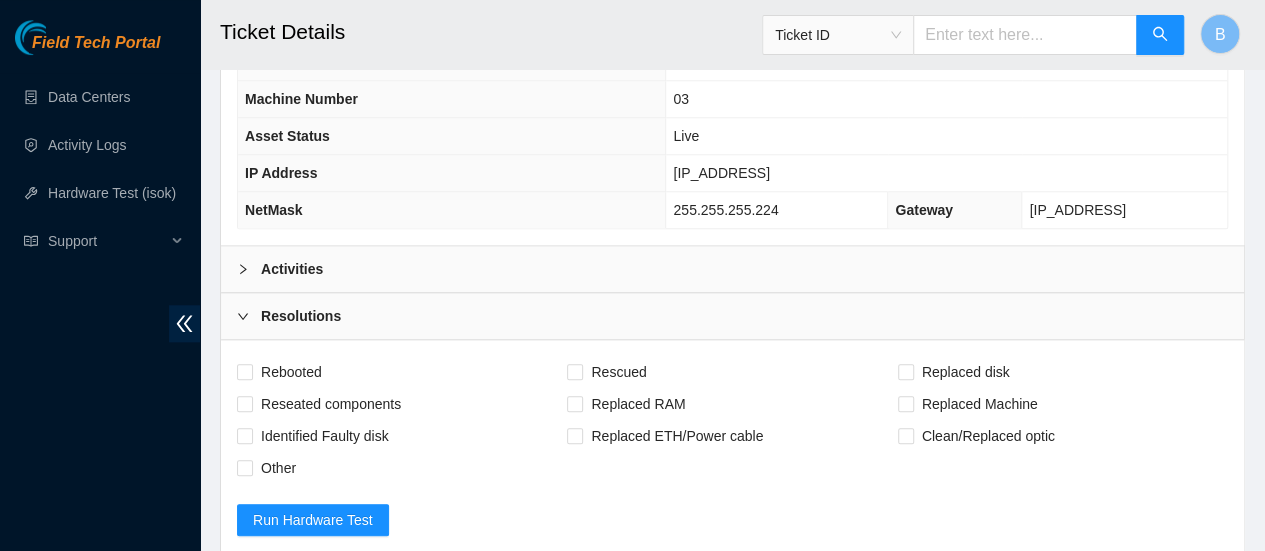 scroll, scrollTop: 894, scrollLeft: 0, axis: vertical 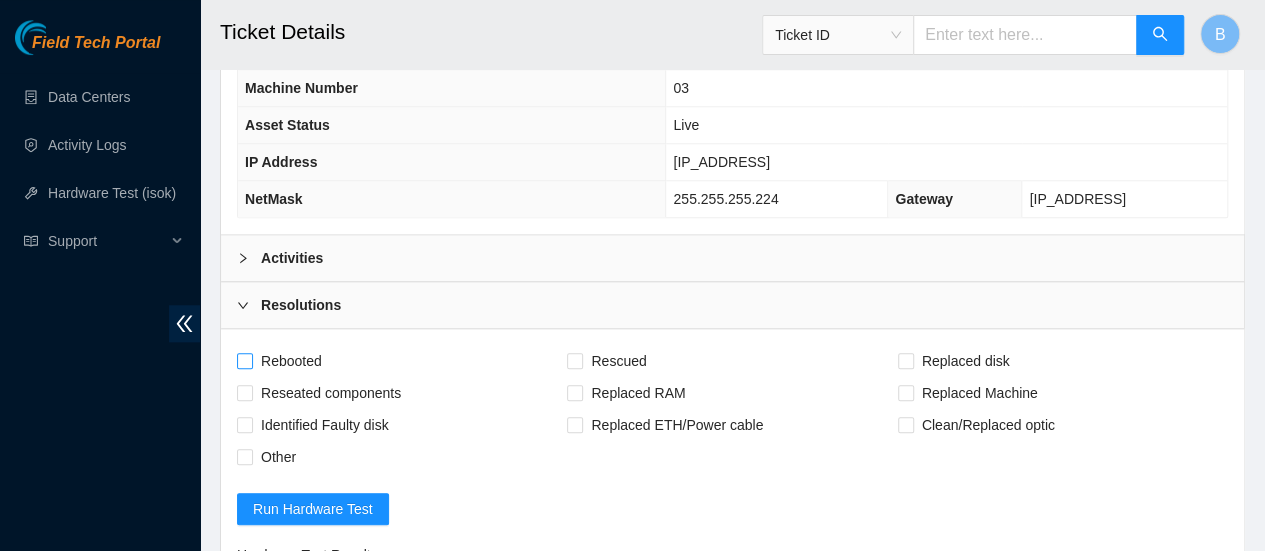 click on "Rebooted" at bounding box center [244, 360] 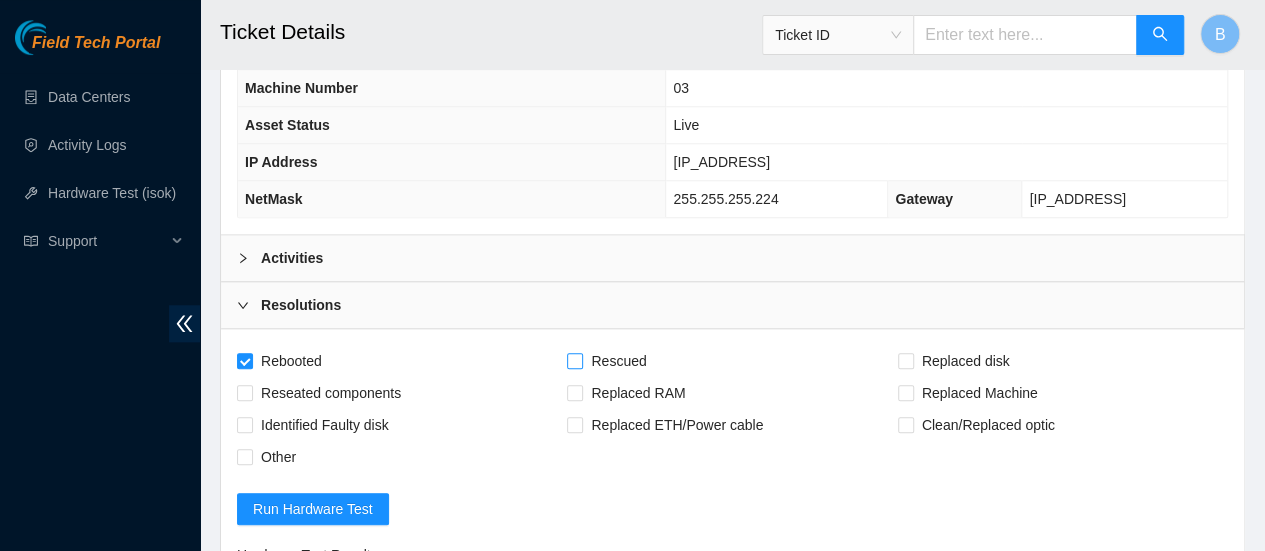 click on "Rescued" at bounding box center [574, 360] 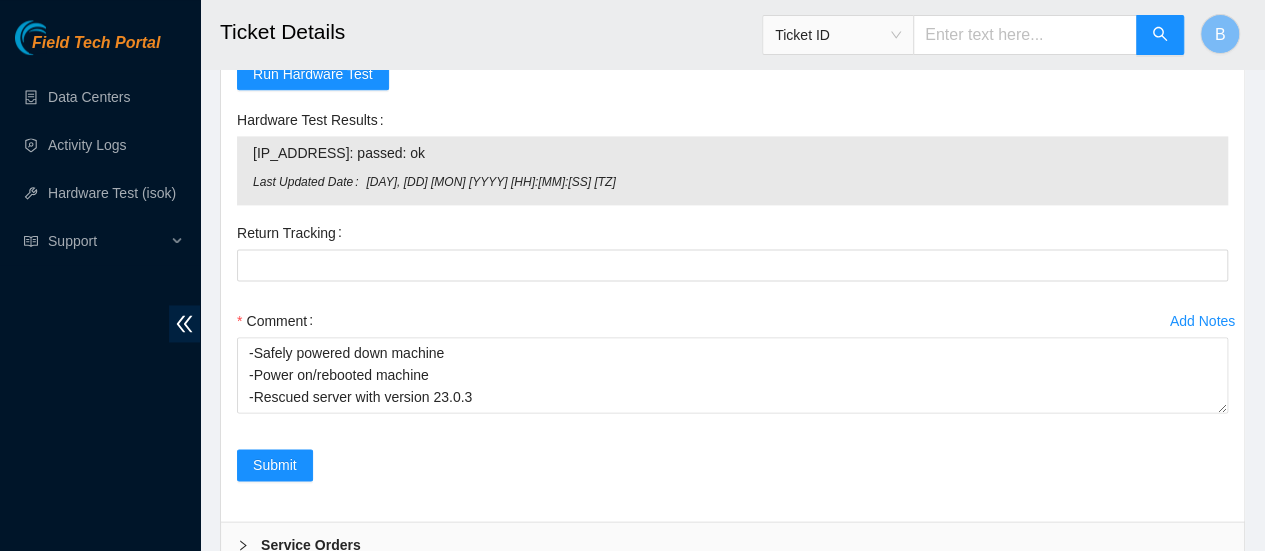 scroll, scrollTop: 1343, scrollLeft: 0, axis: vertical 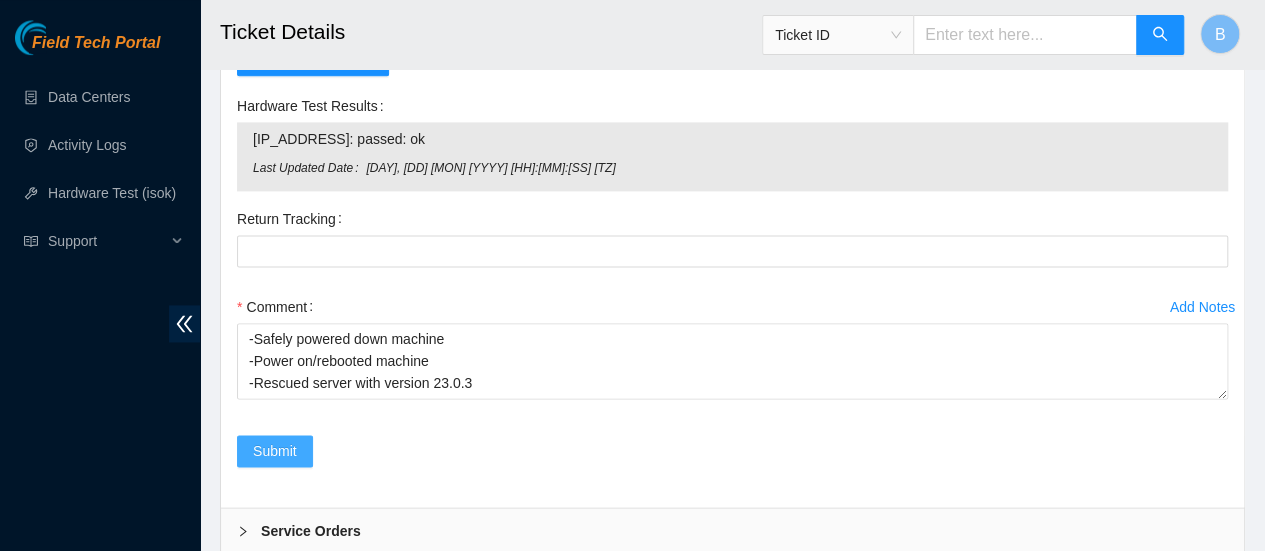 click on "Submit" at bounding box center [275, 451] 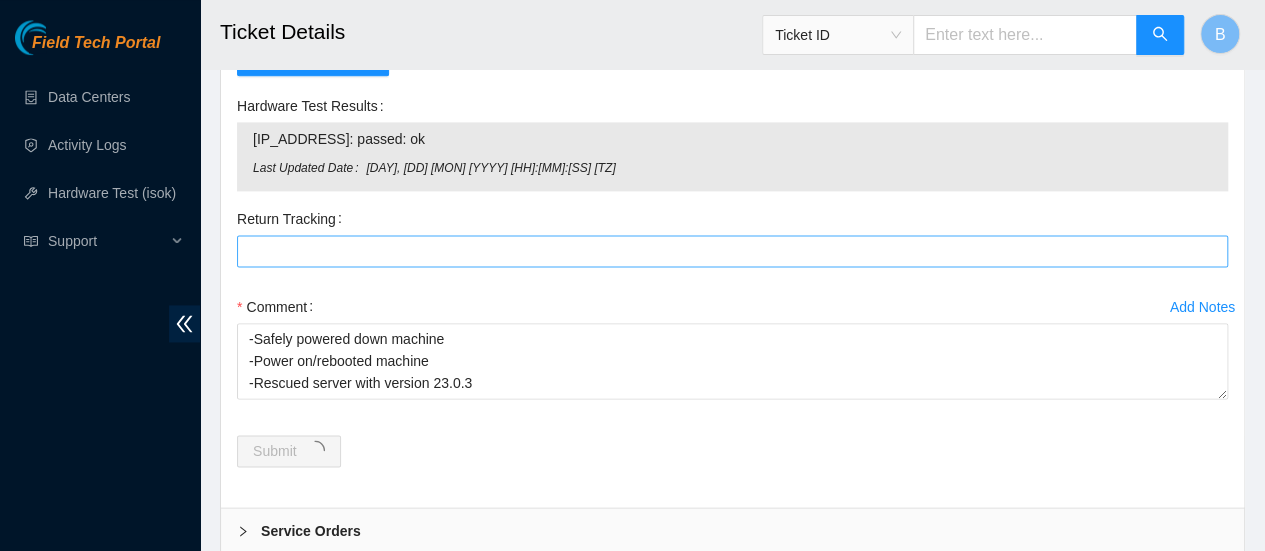 scroll, scrollTop: 0, scrollLeft: 0, axis: both 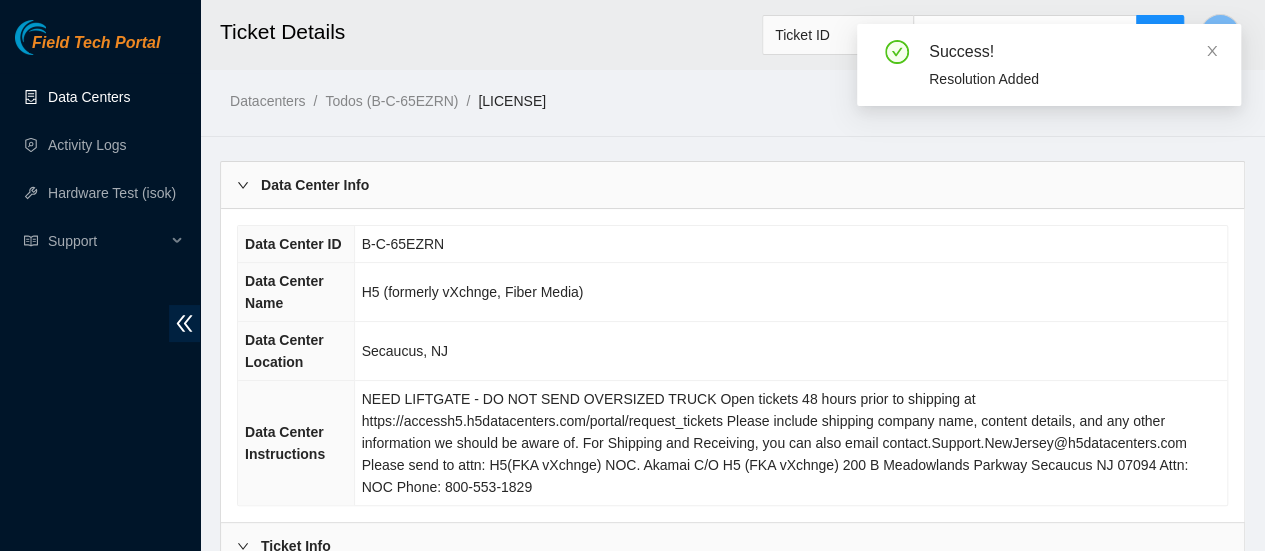 click on "Data Centers" at bounding box center [89, 97] 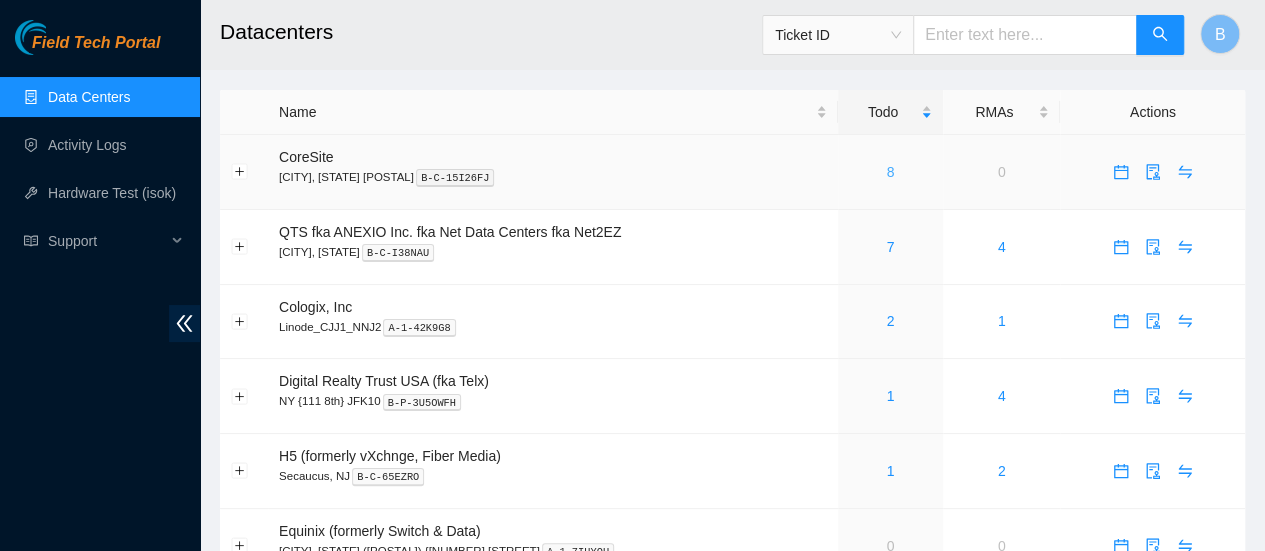 click on "8" at bounding box center (890, 172) 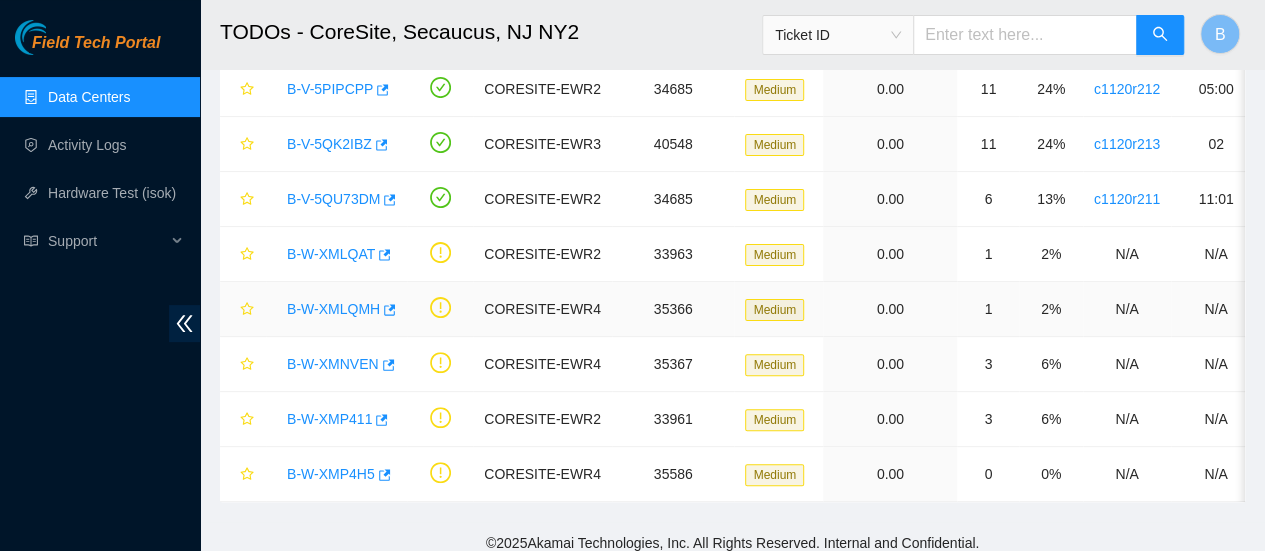 scroll, scrollTop: 154, scrollLeft: 0, axis: vertical 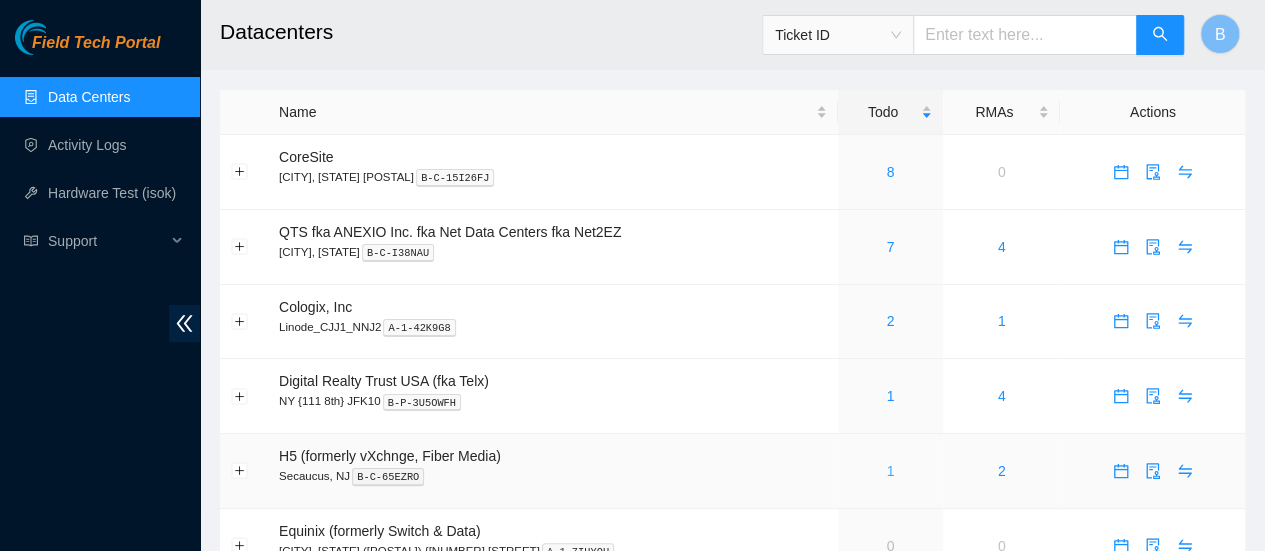click on "1" at bounding box center (890, 471) 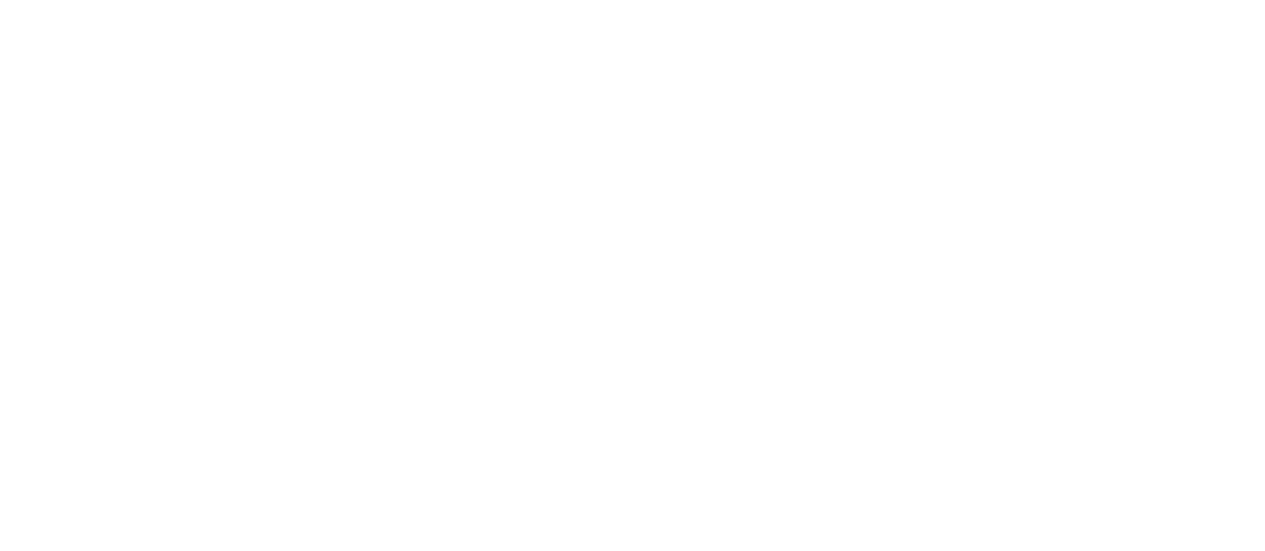scroll, scrollTop: 0, scrollLeft: 0, axis: both 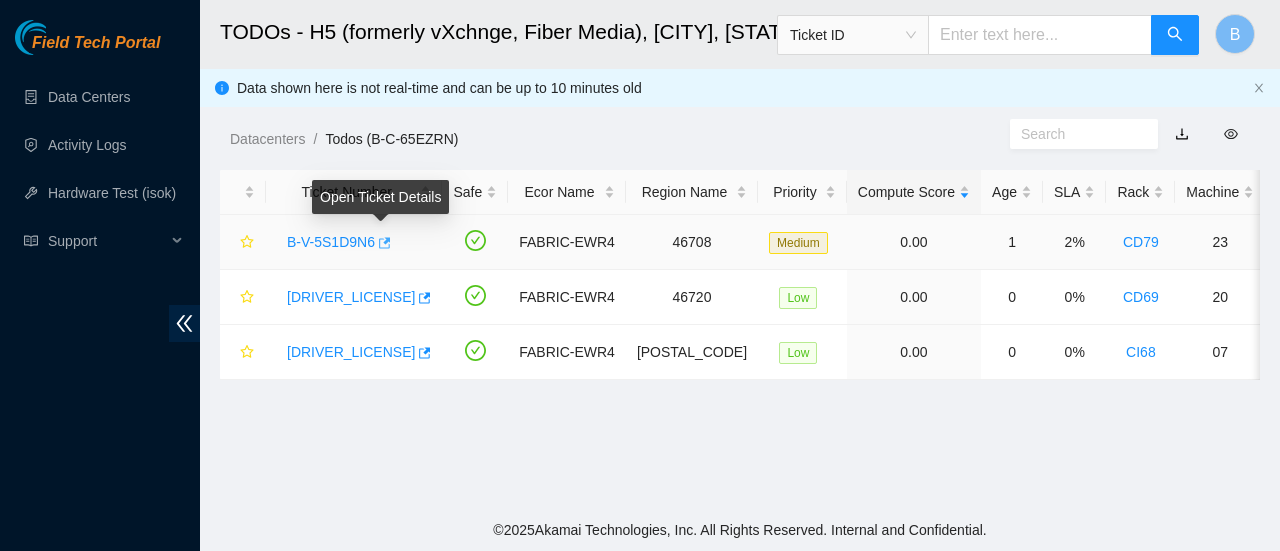 click 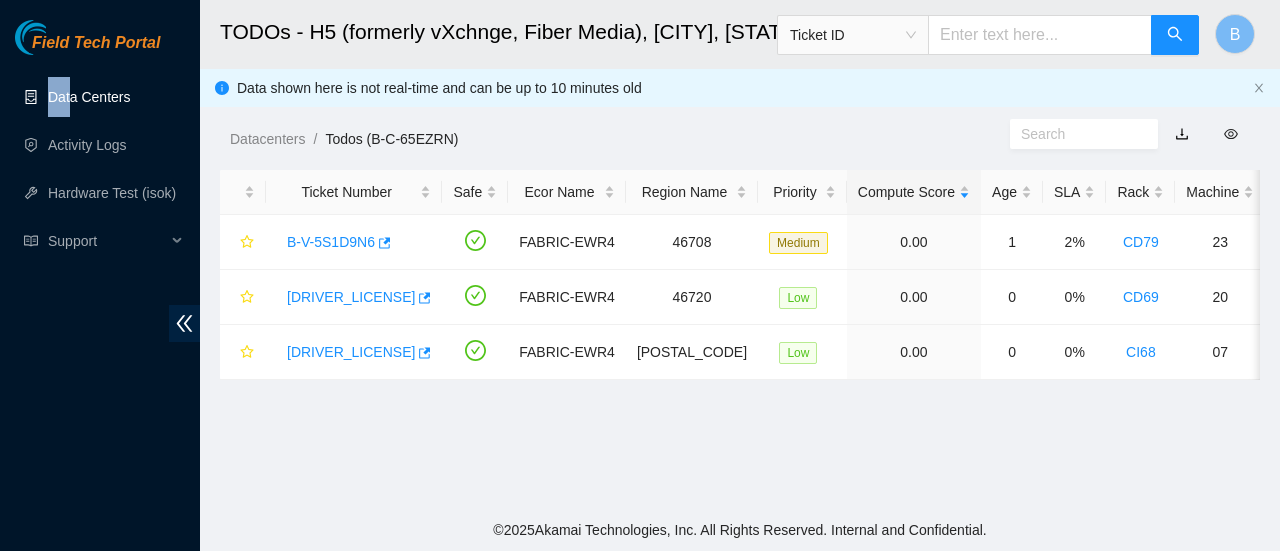 drag, startPoint x: 69, startPoint y: 73, endPoint x: 69, endPoint y: 111, distance: 38 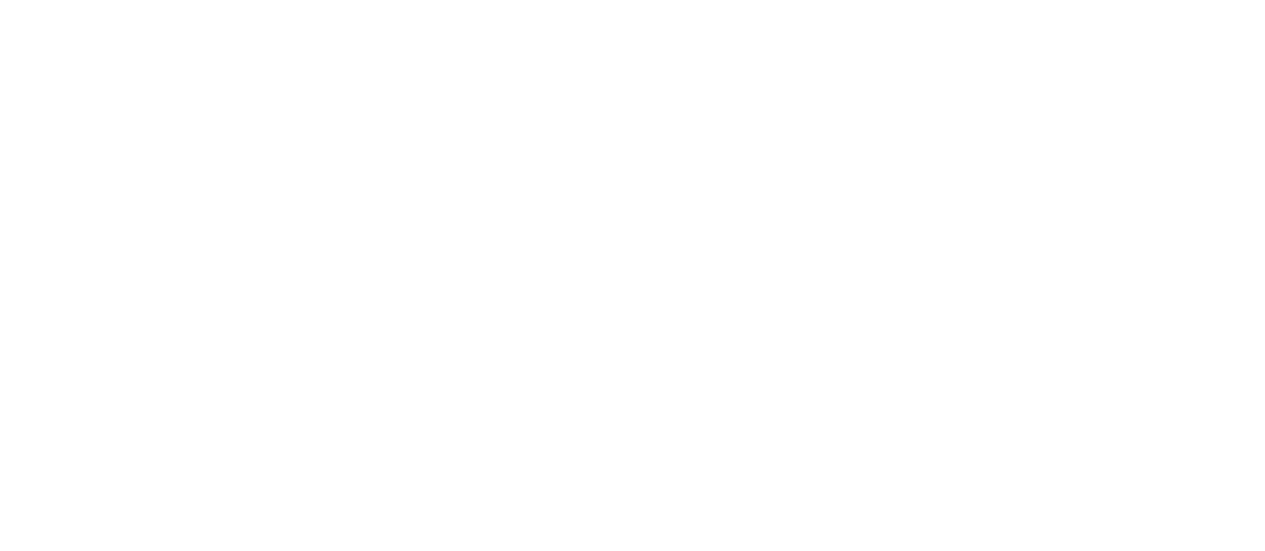 scroll, scrollTop: 0, scrollLeft: 0, axis: both 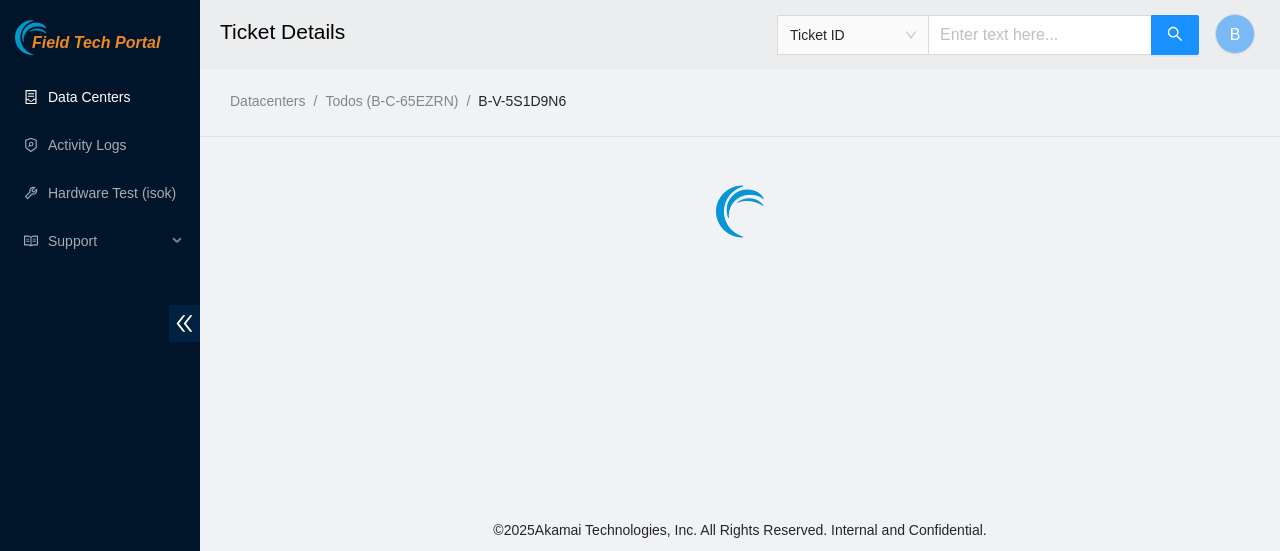 click on "Data Centers" at bounding box center (89, 97) 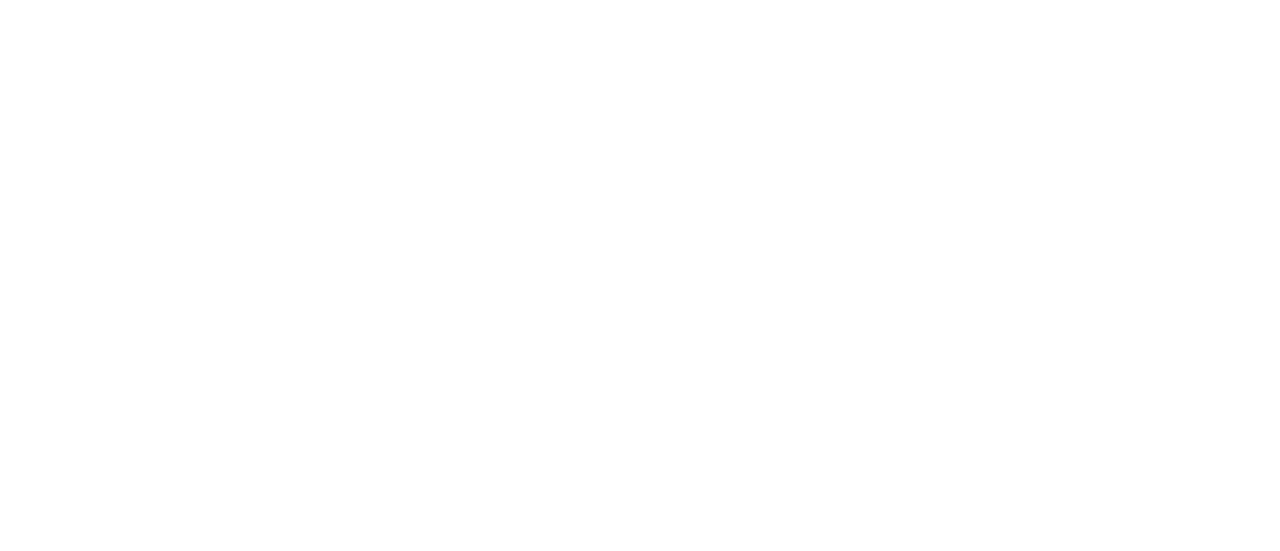 scroll, scrollTop: 0, scrollLeft: 0, axis: both 